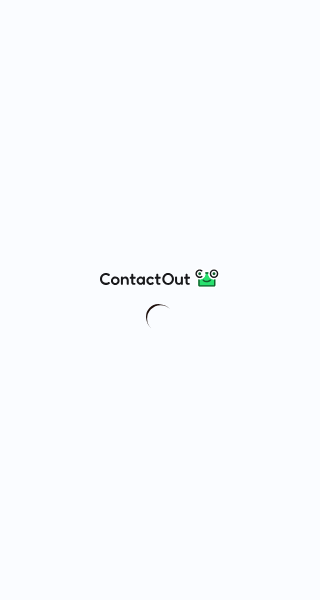 scroll, scrollTop: 0, scrollLeft: 0, axis: both 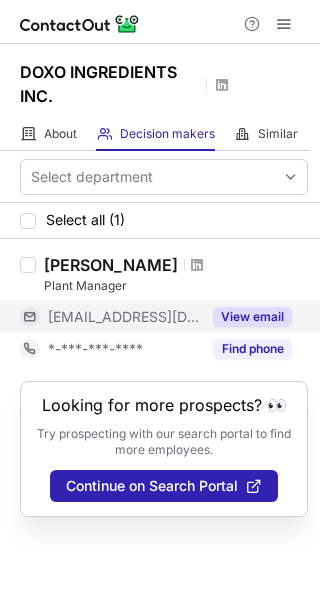 click on "View email" at bounding box center (252, 317) 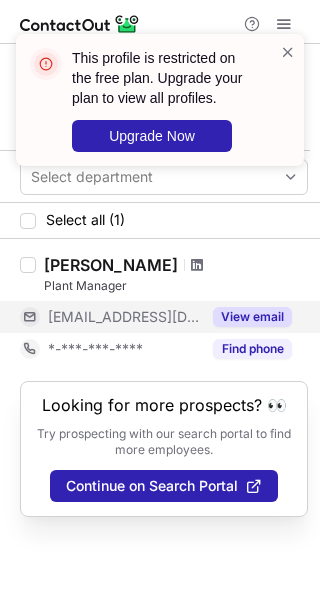 click at bounding box center (197, 265) 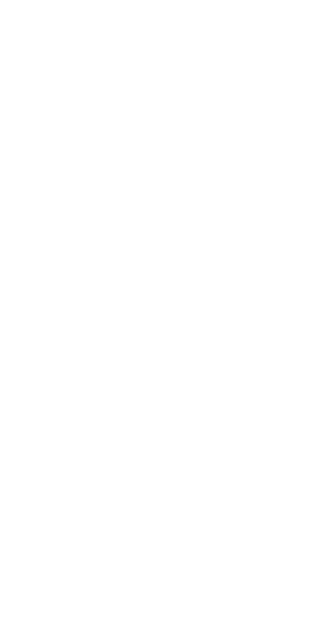 scroll, scrollTop: 0, scrollLeft: 0, axis: both 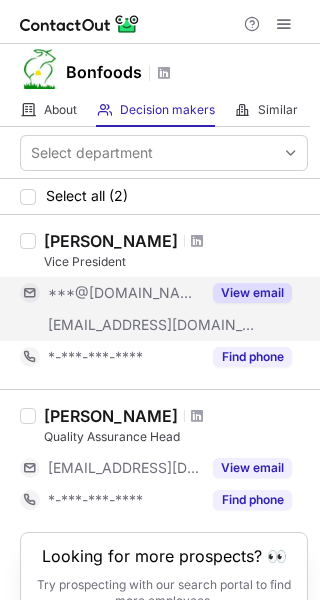 click on "View email" at bounding box center (252, 293) 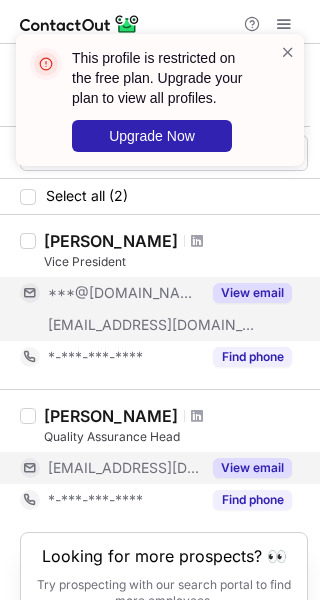 click on "View email" at bounding box center (252, 468) 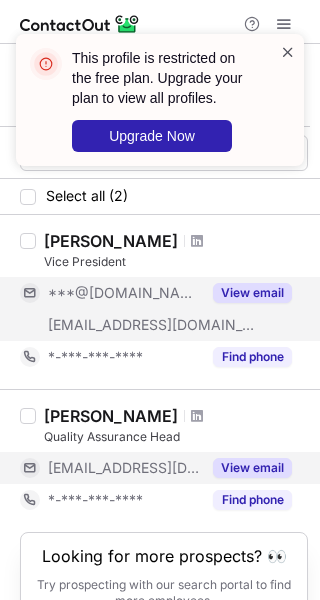 click at bounding box center (288, 52) 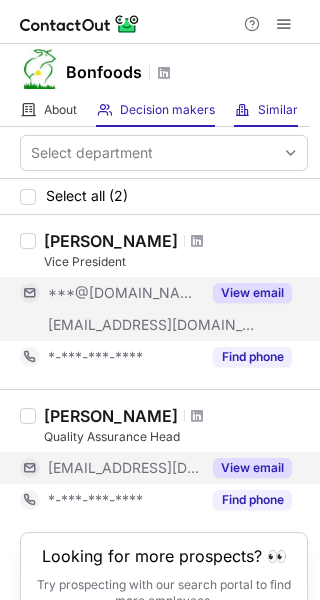 click on "Similar Similar Companies" at bounding box center (266, 110) 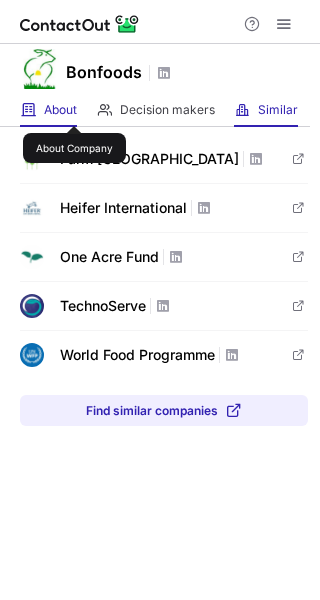 click on "About" at bounding box center [60, 110] 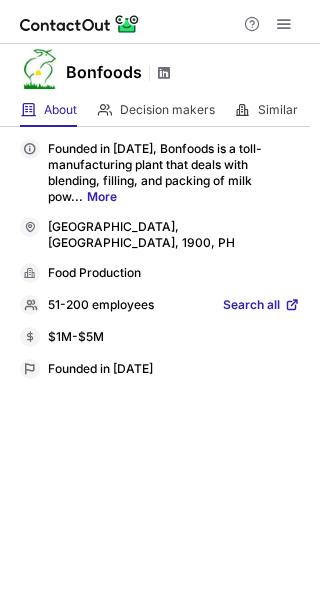 click at bounding box center (164, 73) 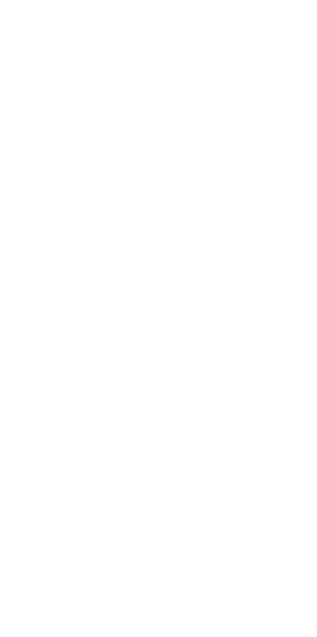 scroll, scrollTop: 0, scrollLeft: 0, axis: both 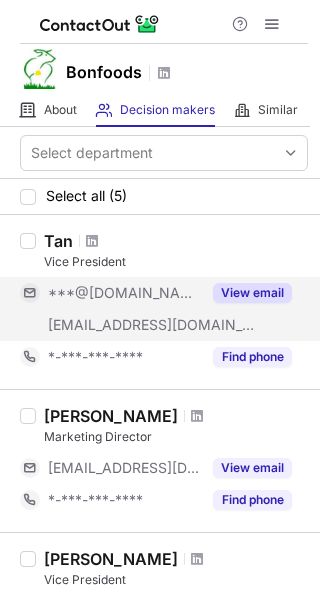 click on "View email" at bounding box center (252, 293) 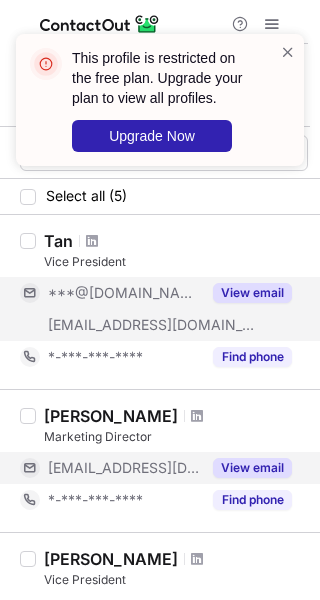 click on "View email" at bounding box center (252, 468) 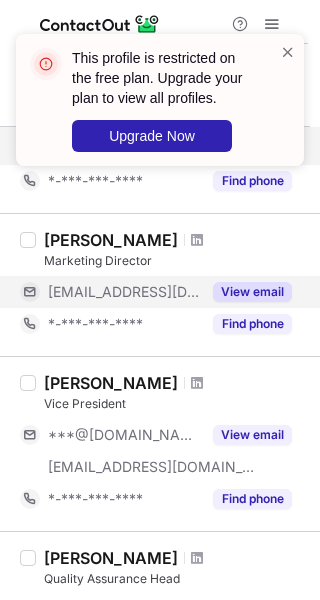 scroll, scrollTop: 182, scrollLeft: 0, axis: vertical 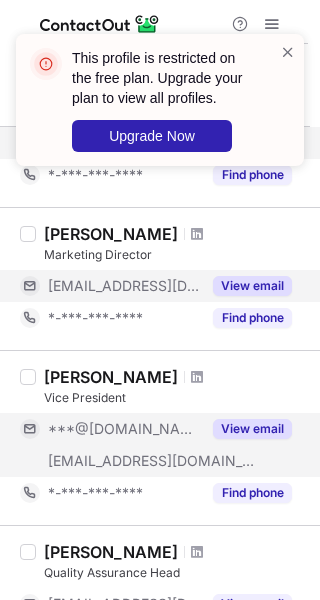 click on "View email" at bounding box center (246, 429) 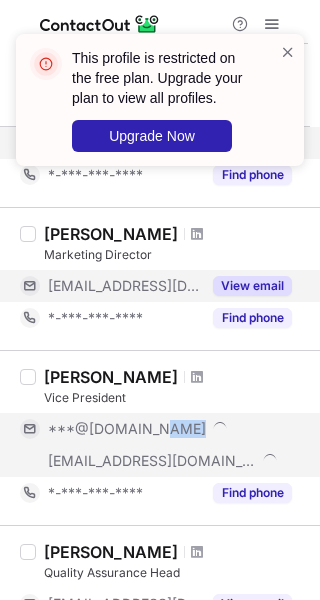click on "***@gmail.com" at bounding box center (156, 429) 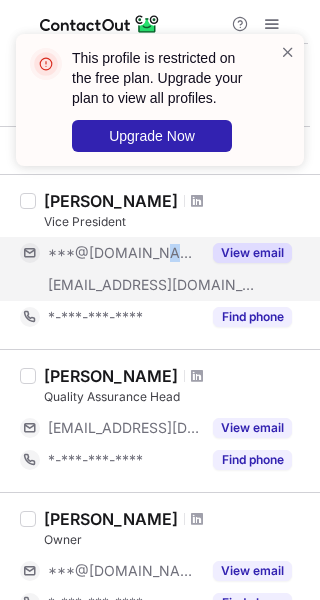scroll, scrollTop: 367, scrollLeft: 0, axis: vertical 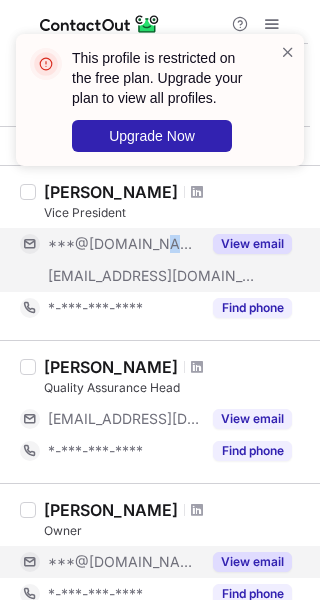 click on "View email" at bounding box center (252, 562) 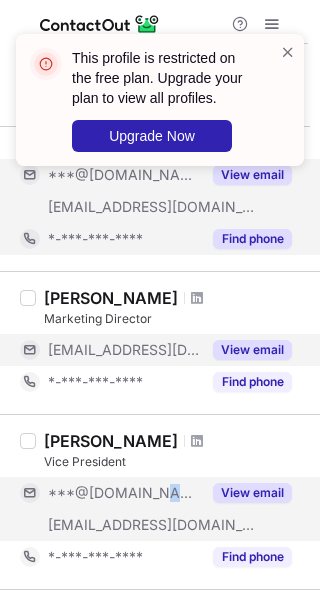 scroll, scrollTop: 60, scrollLeft: 0, axis: vertical 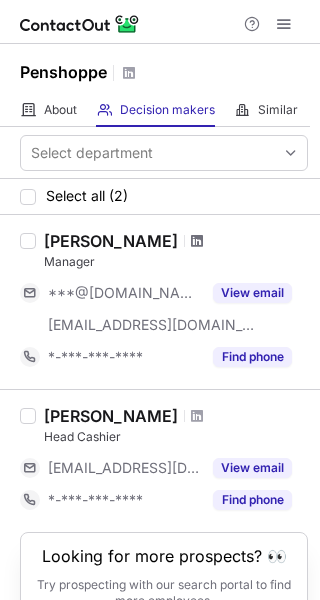 click at bounding box center (197, 241) 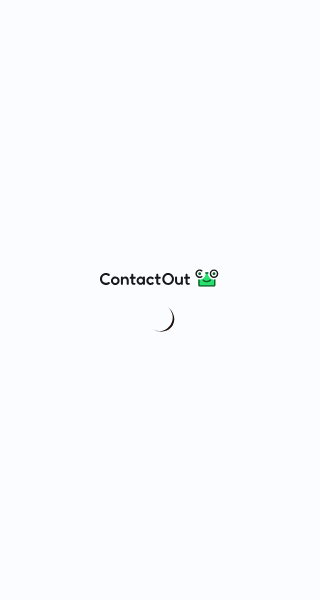 scroll, scrollTop: 0, scrollLeft: 0, axis: both 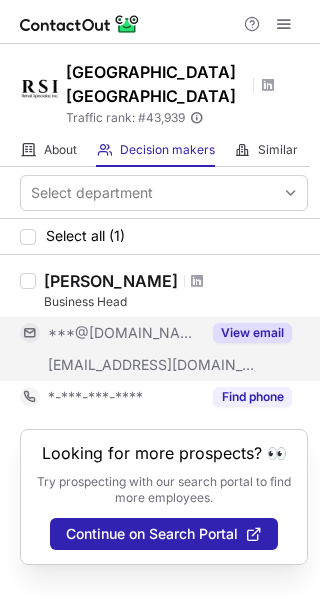 click on "View email" at bounding box center [252, 333] 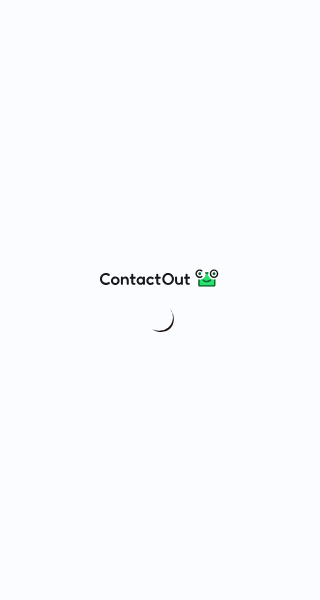 scroll, scrollTop: 0, scrollLeft: 0, axis: both 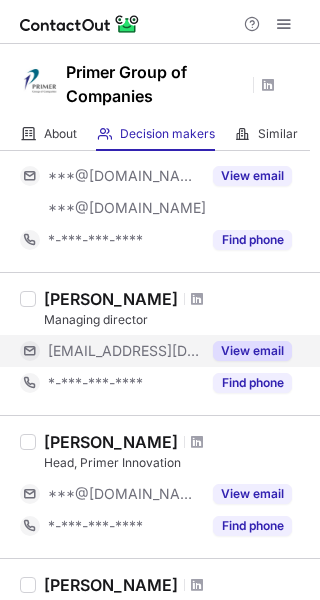 click on "View email" at bounding box center [252, 351] 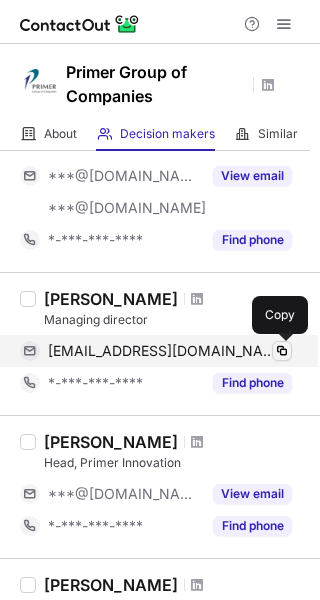 click at bounding box center [282, 351] 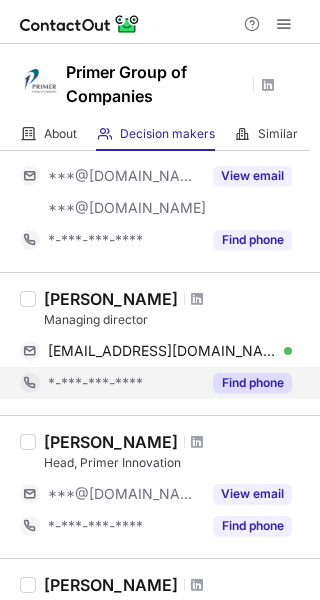 click on "Find phone" at bounding box center (252, 383) 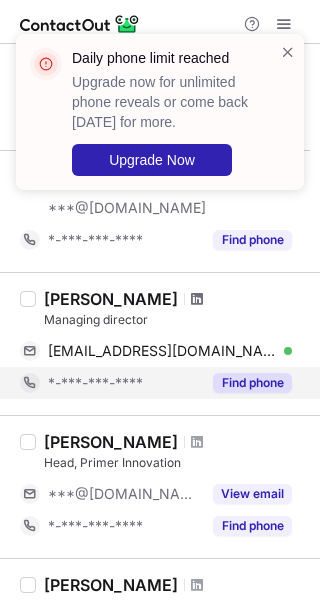 click at bounding box center [197, 299] 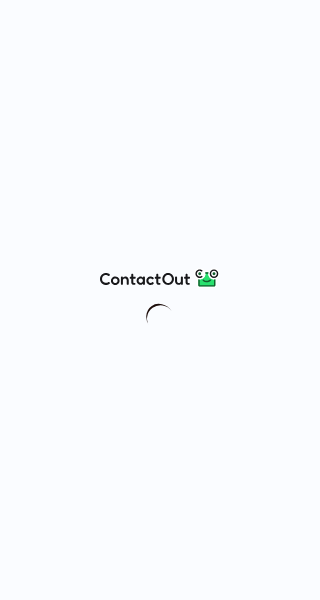 scroll, scrollTop: 0, scrollLeft: 0, axis: both 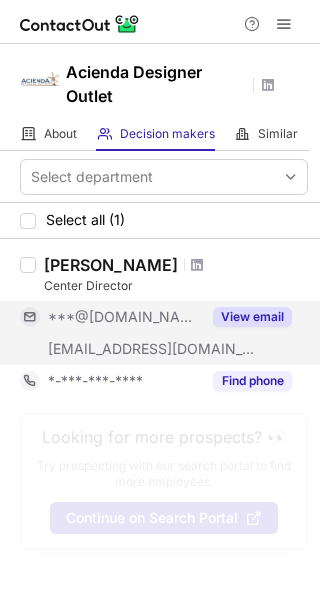 click on "View email" at bounding box center (252, 317) 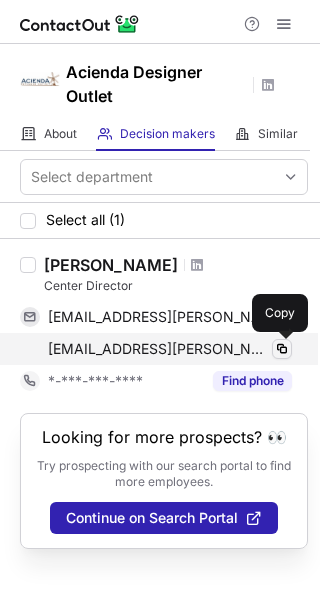click at bounding box center [282, 349] 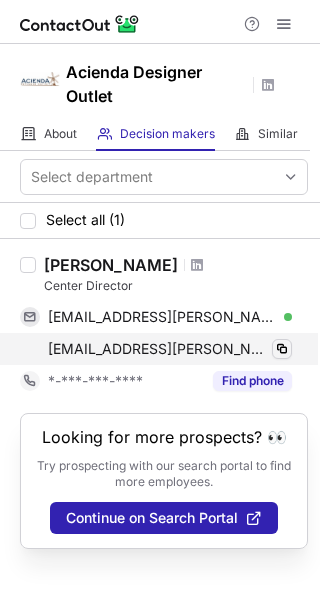 click at bounding box center (282, 349) 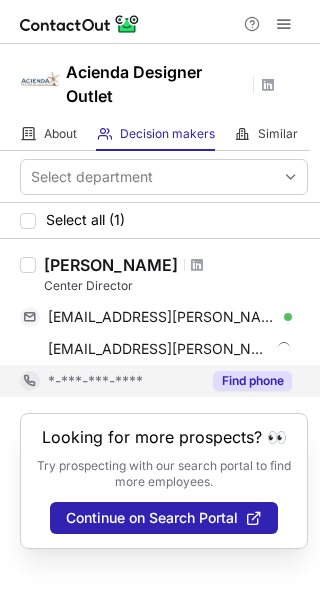click on "Find phone" at bounding box center (252, 381) 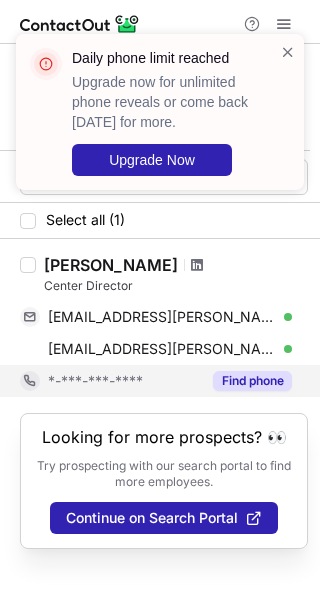 click at bounding box center (197, 265) 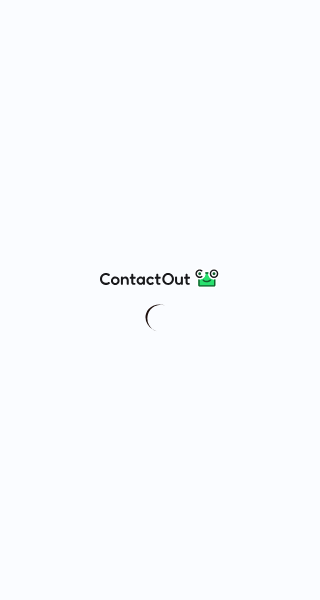 scroll, scrollTop: 0, scrollLeft: 0, axis: both 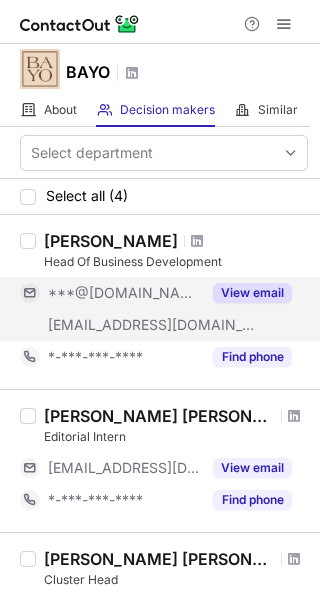 click on "View email" at bounding box center (252, 293) 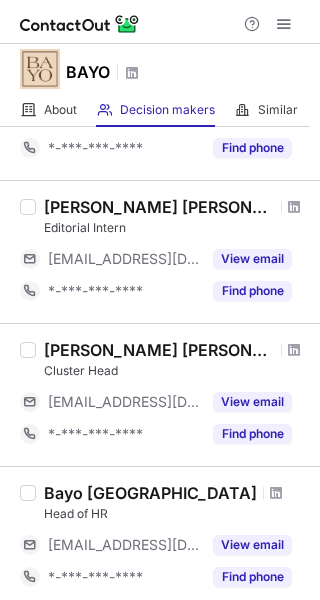 scroll, scrollTop: 179, scrollLeft: 0, axis: vertical 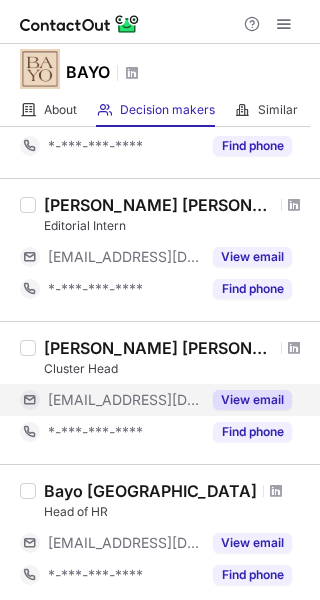 click on "View email" at bounding box center [252, 400] 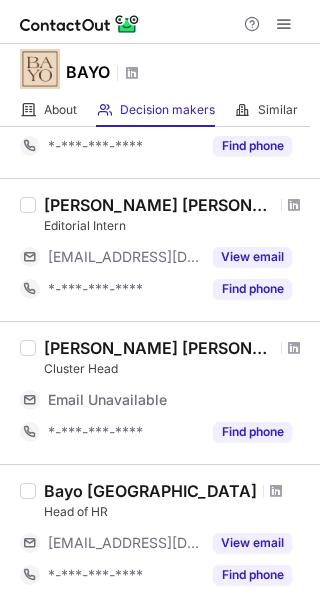 scroll, scrollTop: 338, scrollLeft: 0, axis: vertical 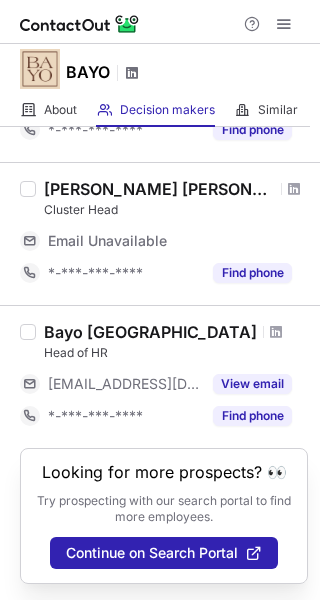 click at bounding box center [132, 73] 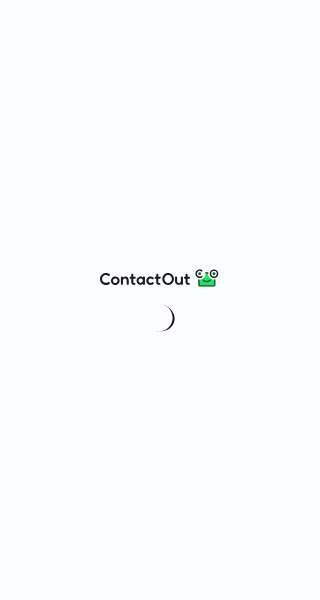 scroll, scrollTop: 0, scrollLeft: 0, axis: both 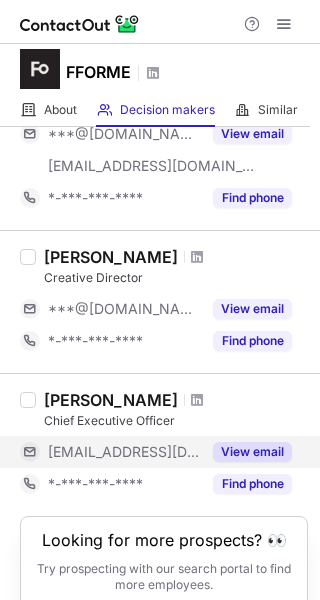 click on "View email" at bounding box center [252, 452] 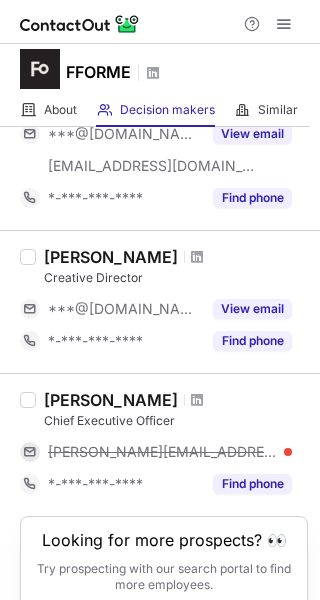 click on "joey@fforme.com" at bounding box center (170, 452) 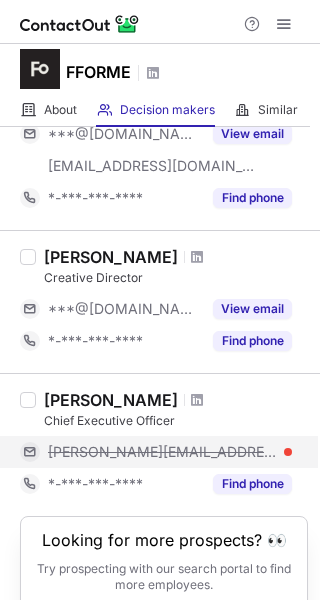 click on "joey@fforme.com" at bounding box center (162, 452) 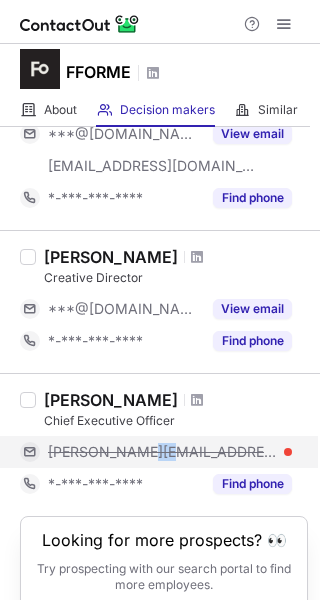 click on "joey@fforme.com" at bounding box center (162, 452) 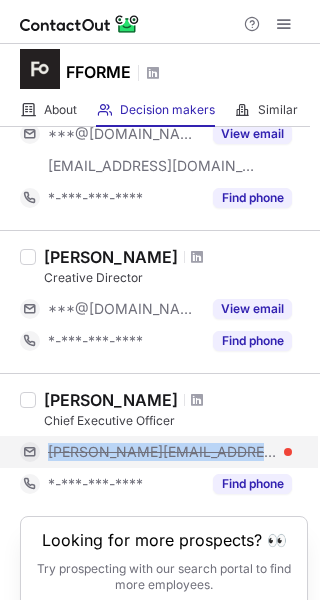 click on "joey@fforme.com" at bounding box center (162, 452) 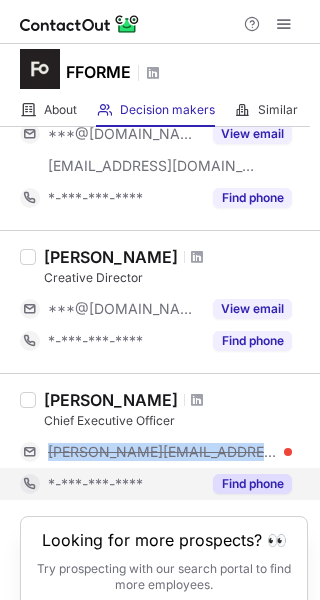 click on "Find phone" at bounding box center (252, 484) 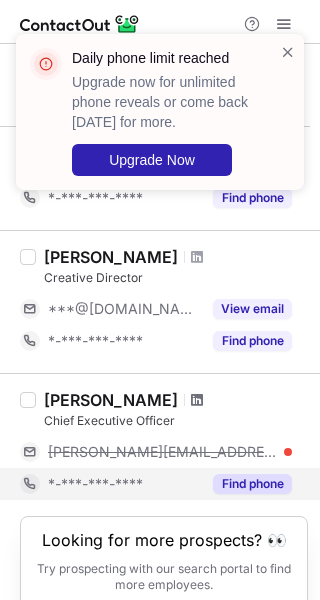 click at bounding box center (197, 400) 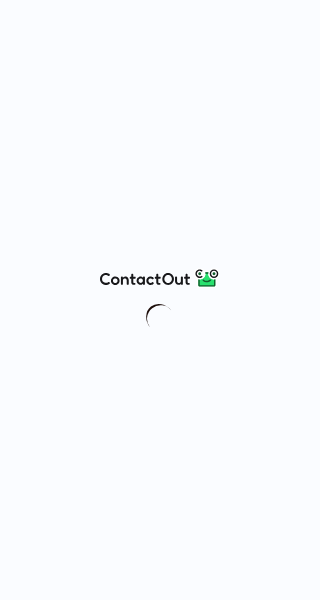 scroll, scrollTop: 0, scrollLeft: 0, axis: both 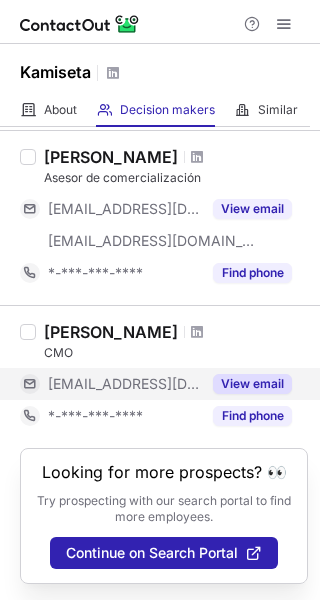 click on "View email" at bounding box center [252, 384] 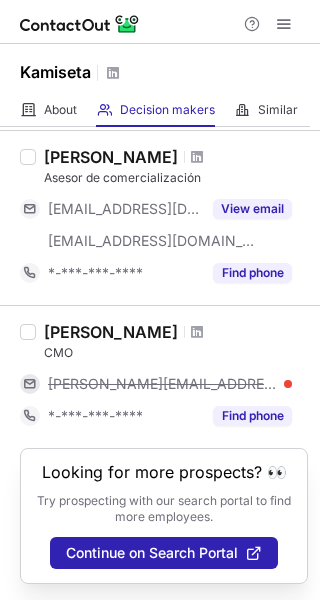 click on "lisa@kamiseta.com" at bounding box center (170, 384) 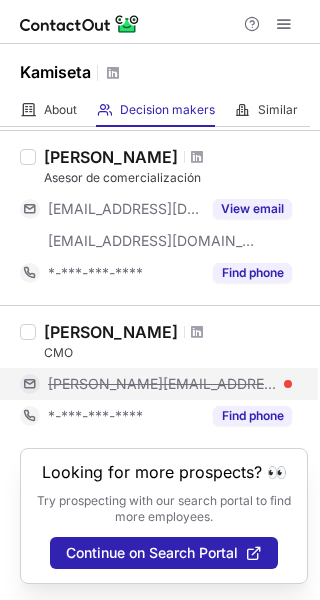 click on "lisa@kamiseta.com" at bounding box center (162, 384) 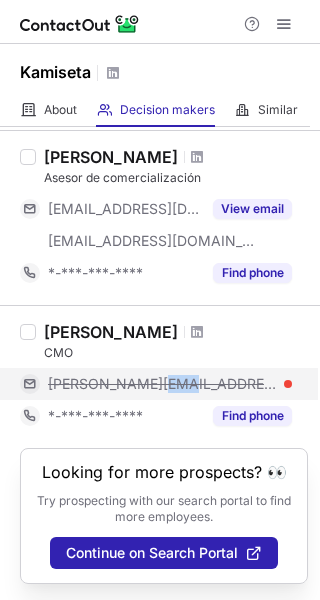 click on "lisa@kamiseta.com" at bounding box center [162, 384] 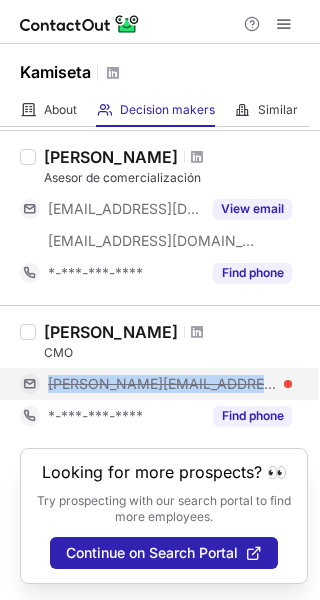 click on "lisa@kamiseta.com" at bounding box center [162, 384] 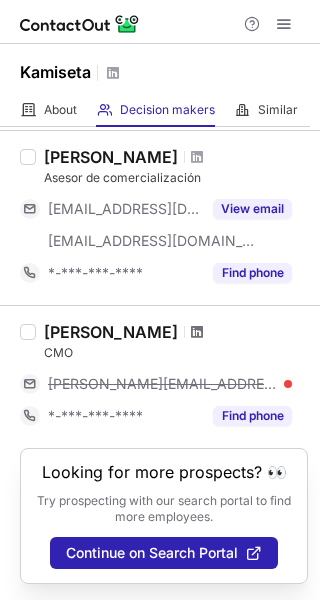 click at bounding box center (197, 332) 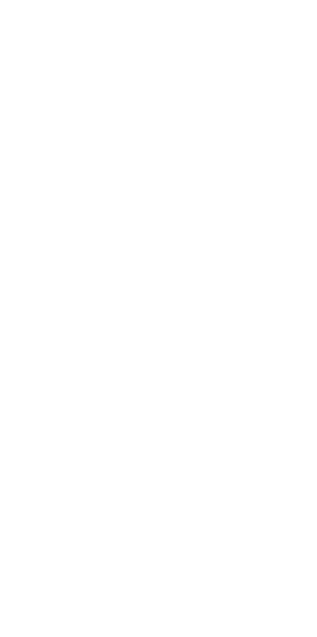 scroll, scrollTop: 0, scrollLeft: 0, axis: both 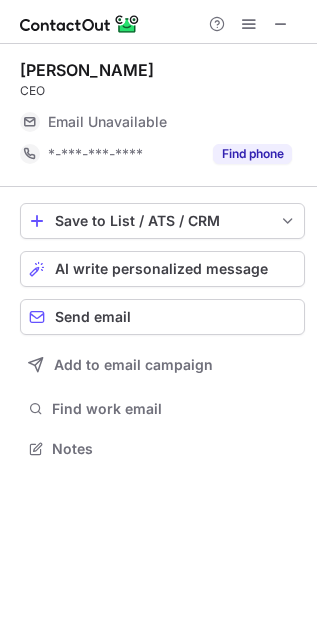 click on "Email Unavailable" at bounding box center [107, 122] 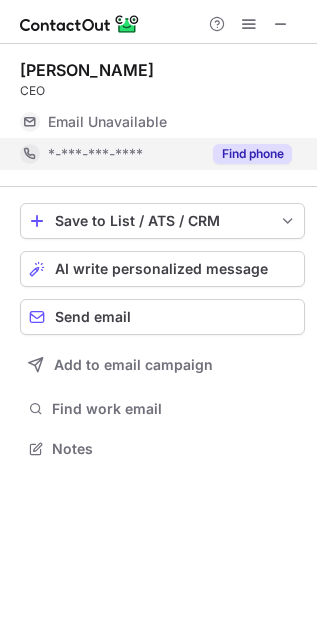 click on "Find phone" at bounding box center (252, 154) 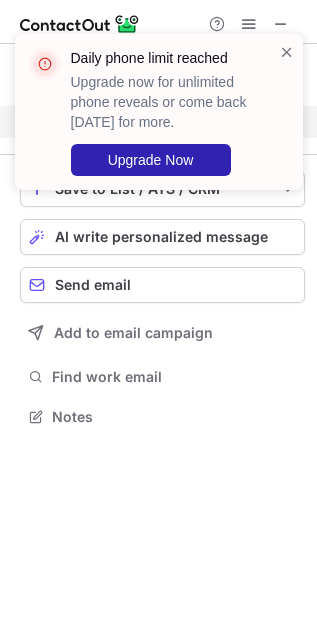 scroll, scrollTop: 402, scrollLeft: 317, axis: both 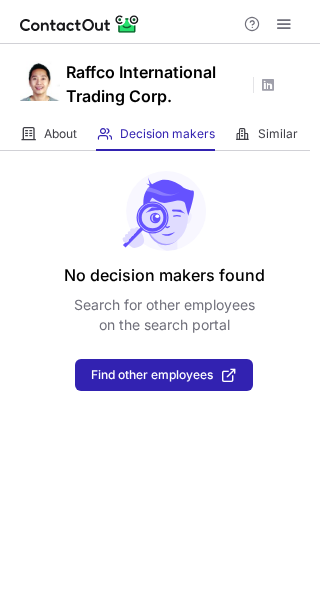 click on "Raffco International Trading Corp." at bounding box center [156, 84] 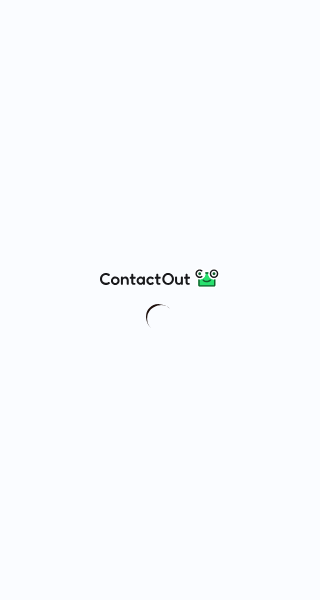 scroll, scrollTop: 0, scrollLeft: 0, axis: both 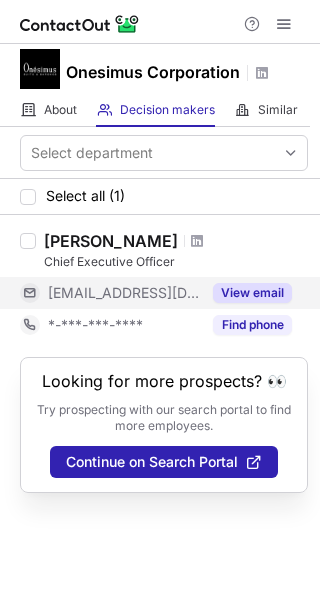 click on "View email" at bounding box center [252, 293] 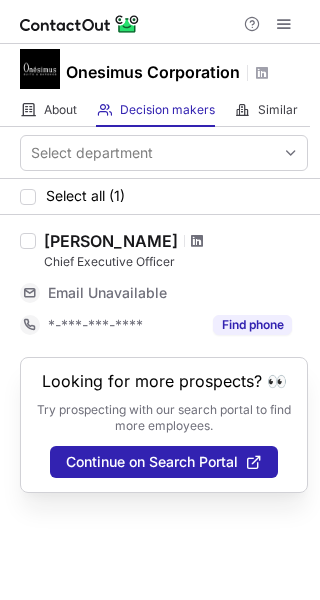 click at bounding box center (197, 241) 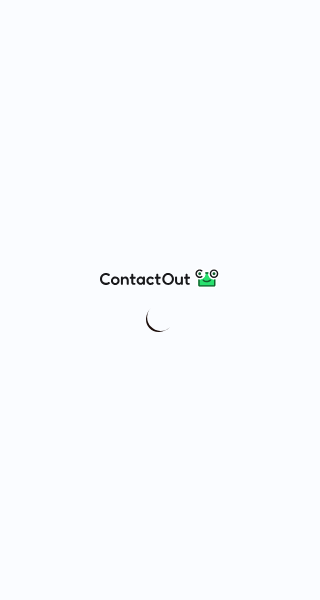 scroll, scrollTop: 0, scrollLeft: 0, axis: both 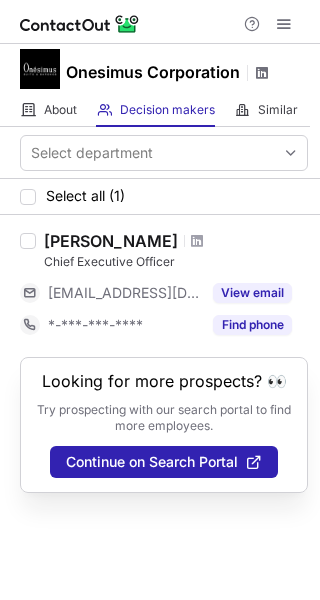 click at bounding box center [262, 73] 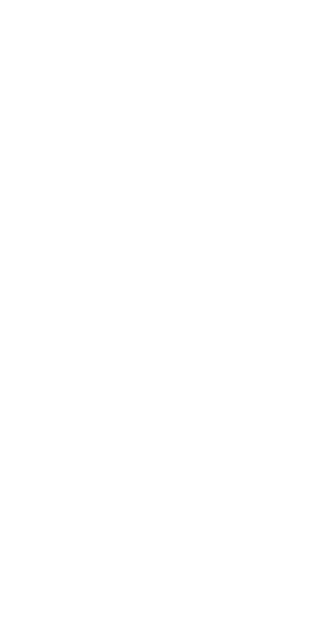 scroll, scrollTop: 0, scrollLeft: 0, axis: both 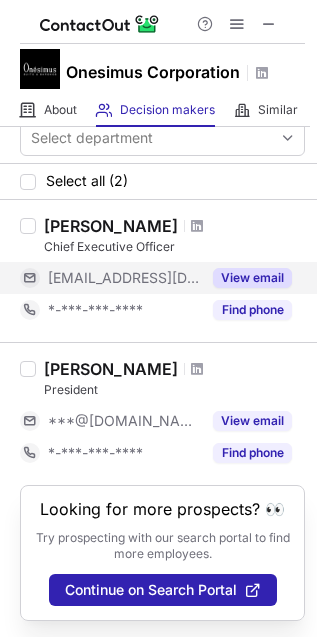 click on "View email" at bounding box center (246, 278) 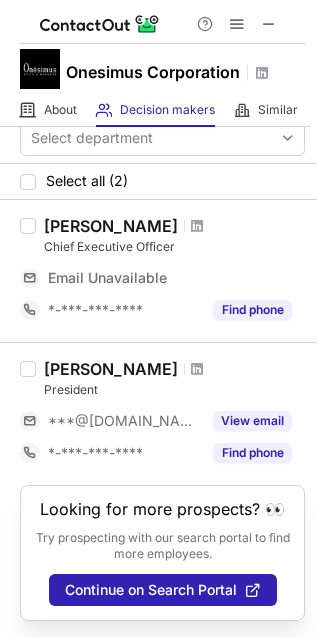 click on "Email Unavailable" at bounding box center [148, 278] 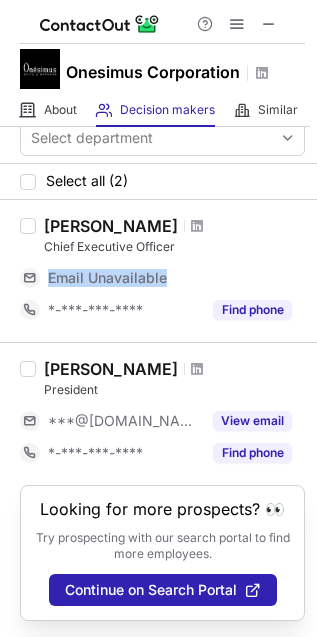 click on "Email Unavailable" at bounding box center [148, 278] 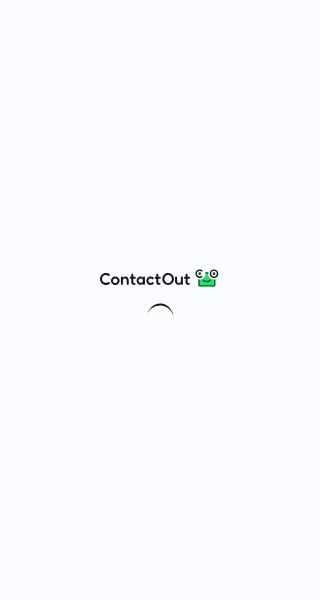 scroll, scrollTop: 0, scrollLeft: 0, axis: both 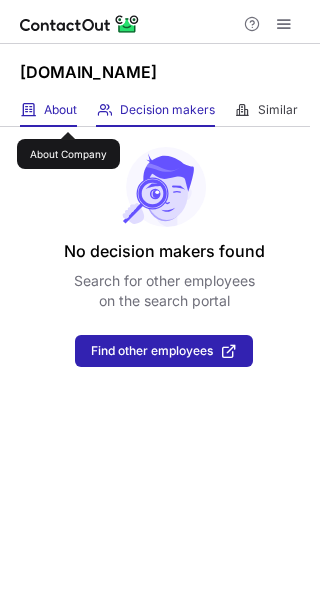 click on "About" at bounding box center [60, 110] 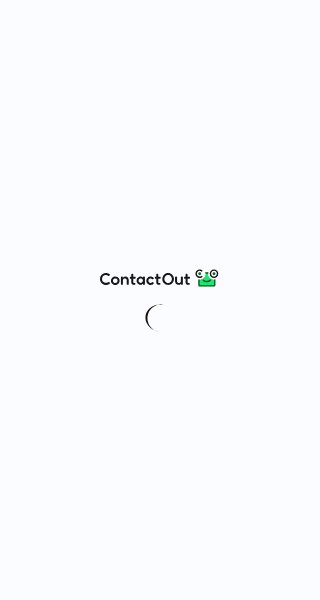 scroll, scrollTop: 0, scrollLeft: 0, axis: both 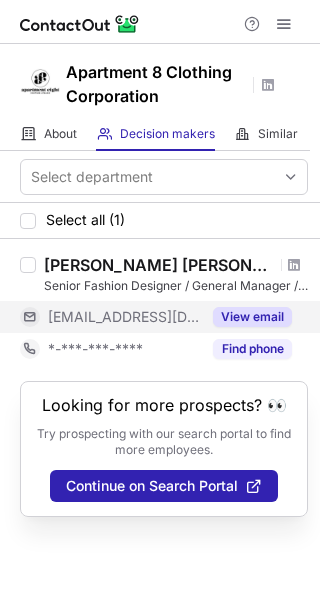click on "View email" at bounding box center (252, 317) 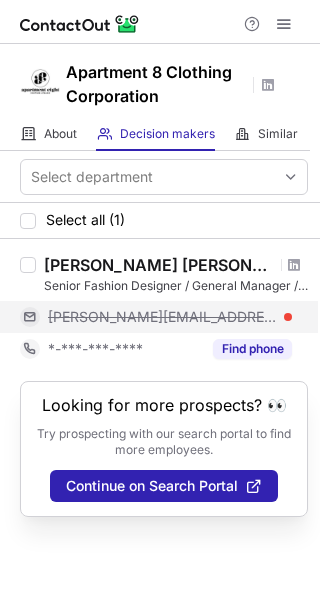 click on "ernest@apartment8clothing.com" at bounding box center [162, 317] 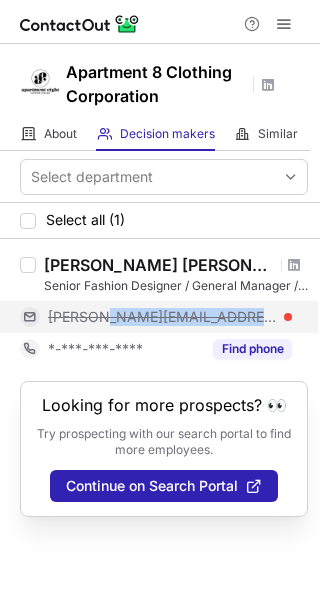 click on "ernest@apartment8clothing.com" at bounding box center [162, 317] 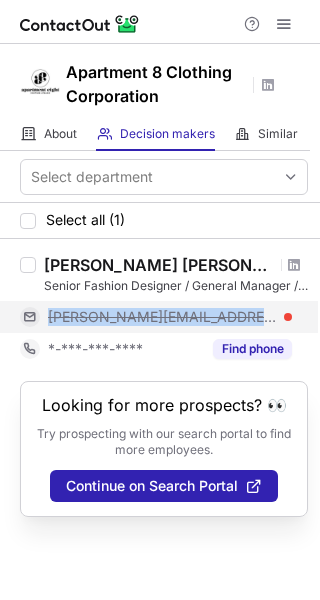click on "ernest@apartment8clothing.com" at bounding box center (162, 317) 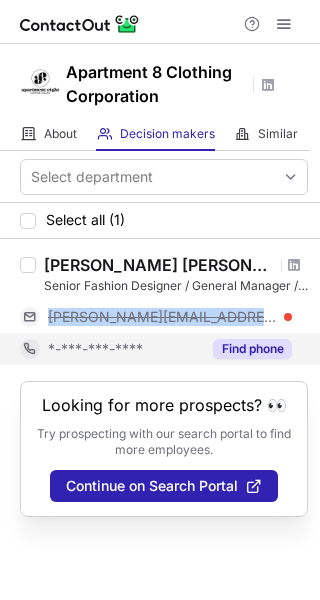 click on "Find phone" at bounding box center [252, 349] 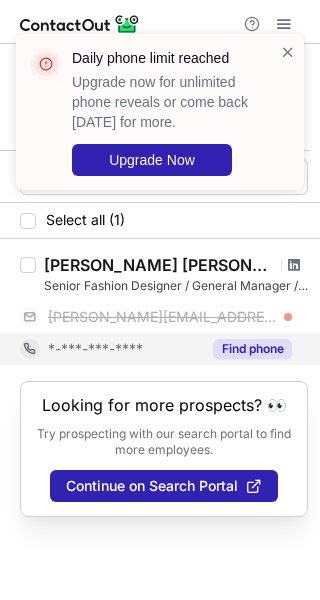 click at bounding box center [294, 265] 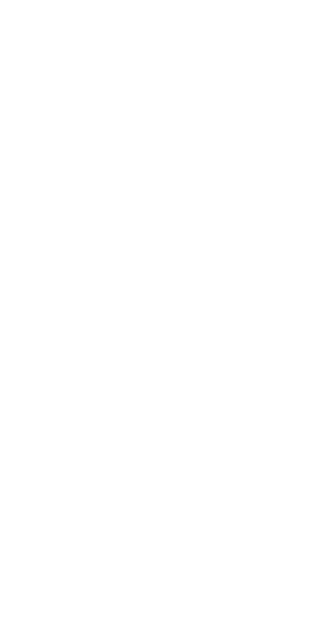 scroll, scrollTop: 0, scrollLeft: 0, axis: both 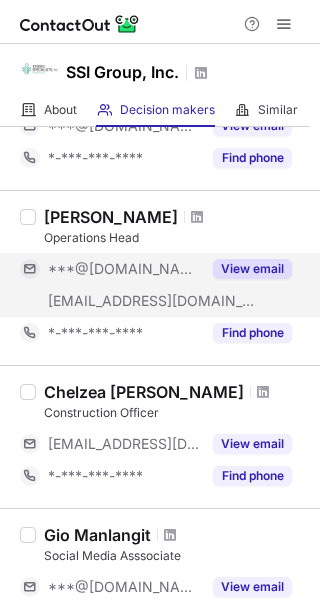 click on "View email" at bounding box center (252, 269) 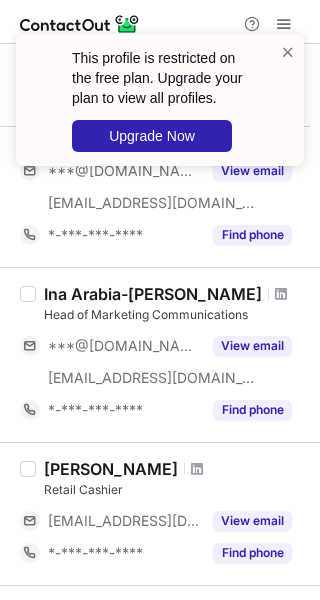 scroll, scrollTop: 1356, scrollLeft: 0, axis: vertical 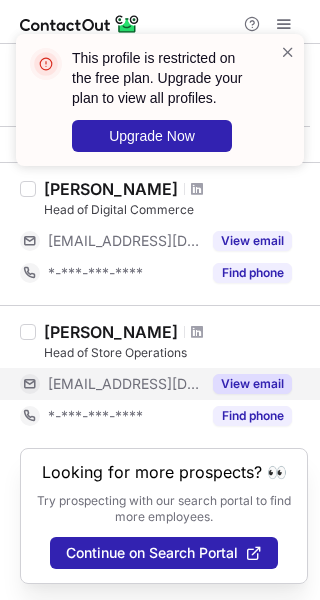 click on "View email" at bounding box center (252, 384) 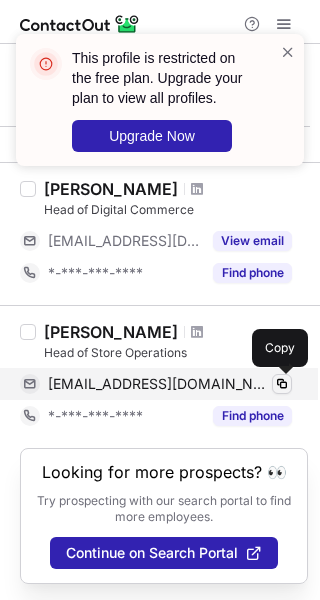 click at bounding box center [282, 384] 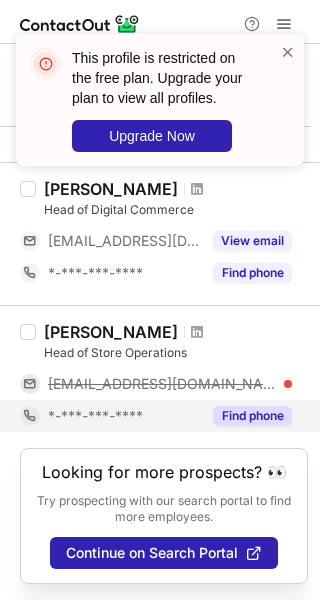 click on "Find phone" at bounding box center [252, 416] 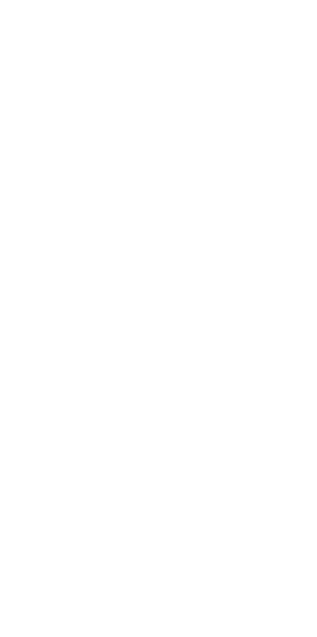 scroll, scrollTop: 0, scrollLeft: 0, axis: both 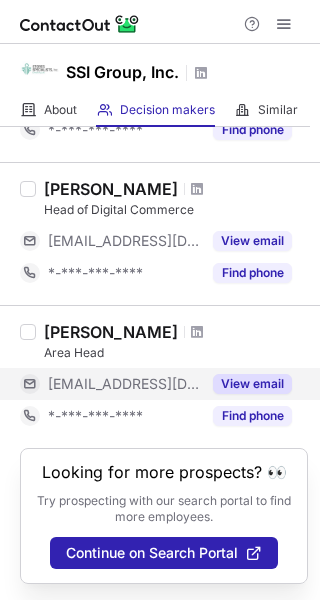 click on "View email" at bounding box center [252, 384] 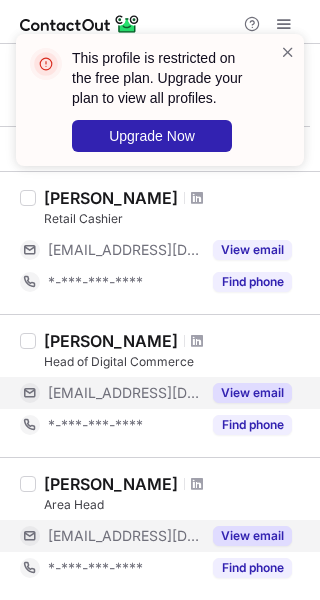 scroll, scrollTop: 1203, scrollLeft: 0, axis: vertical 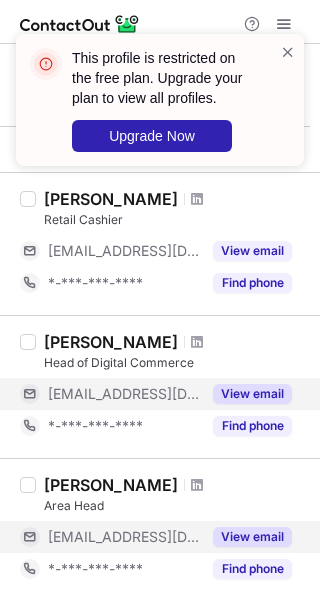 click on "View email" at bounding box center [252, 394] 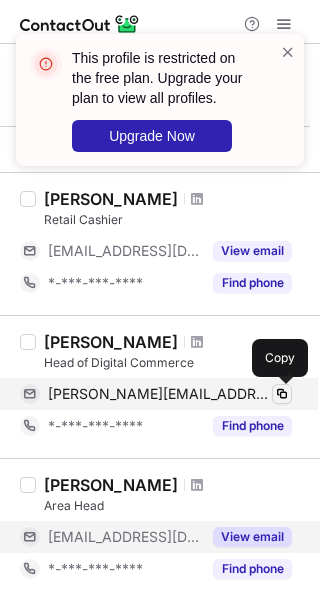 click at bounding box center [282, 394] 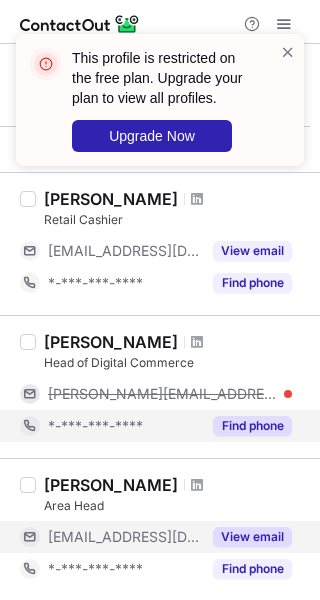 click on "Find phone" at bounding box center [252, 426] 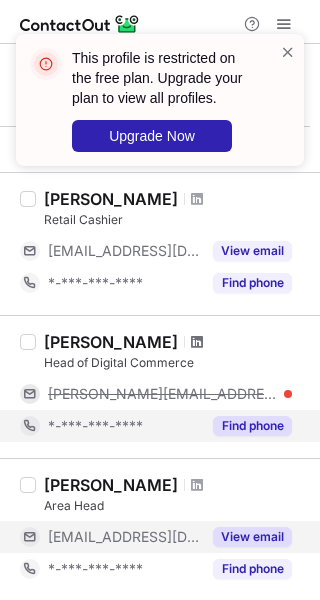 click on "Genevieve Oliva" at bounding box center (176, 342) 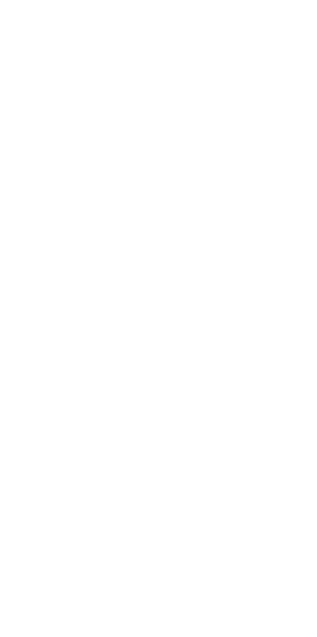 scroll, scrollTop: 0, scrollLeft: 0, axis: both 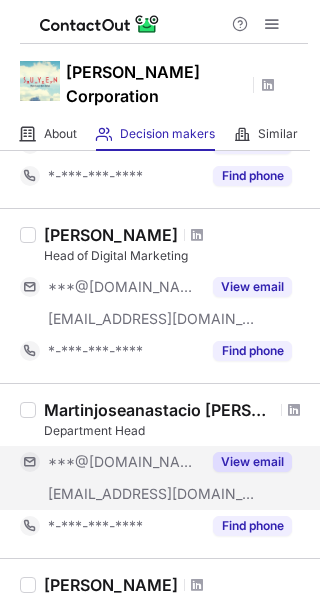 click on "View email" at bounding box center [252, 462] 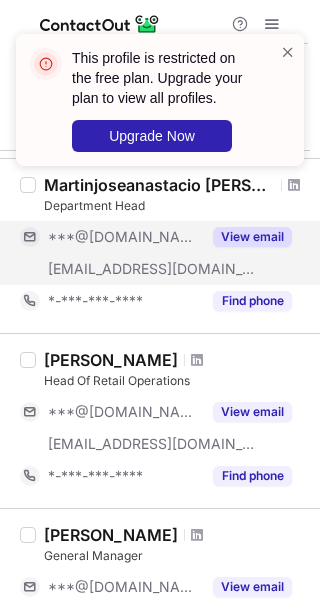 scroll, scrollTop: 574, scrollLeft: 0, axis: vertical 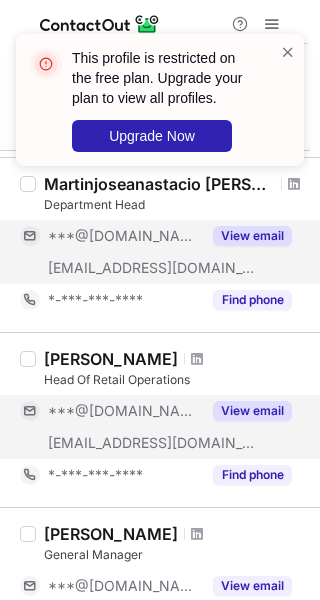 click on "View email" at bounding box center [252, 411] 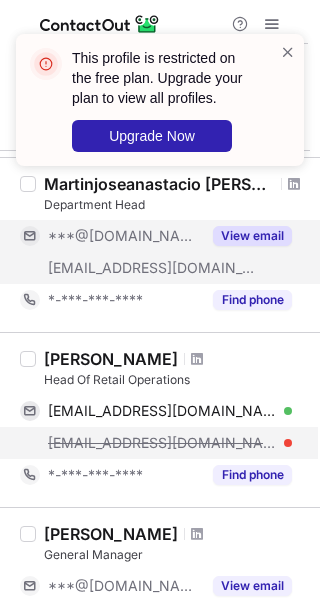 click on "barguesg@benchtm.com" at bounding box center (156, 443) 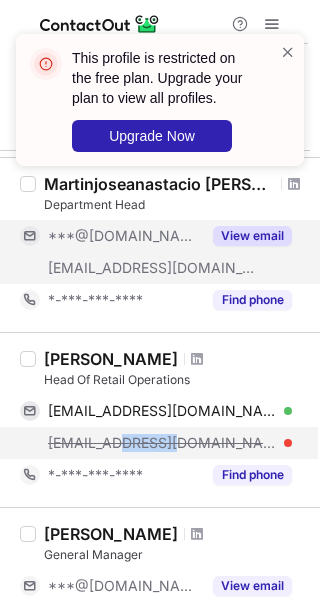 click on "barguesg@benchtm.com" at bounding box center (156, 443) 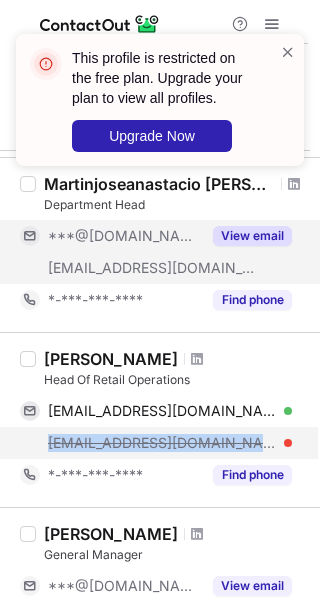 click on "barguesg@benchtm.com" at bounding box center [156, 443] 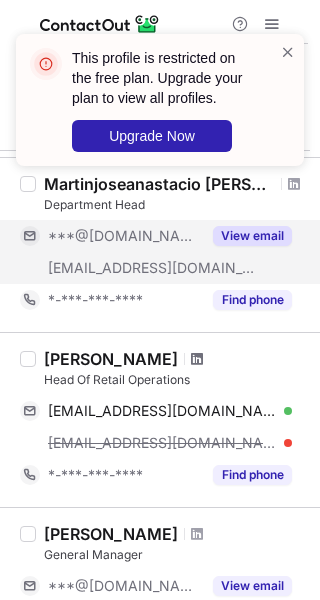 click at bounding box center [197, 359] 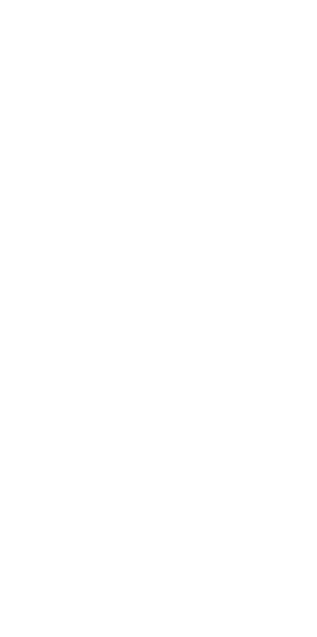 scroll, scrollTop: 0, scrollLeft: 0, axis: both 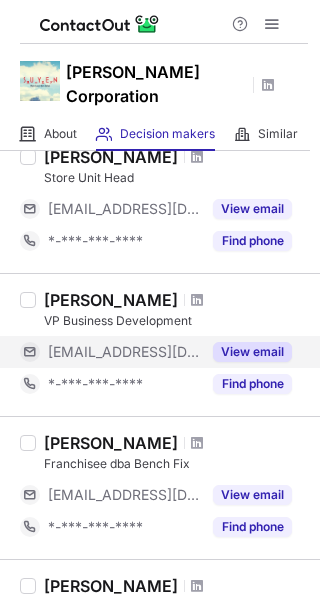 click on "View email" at bounding box center [252, 352] 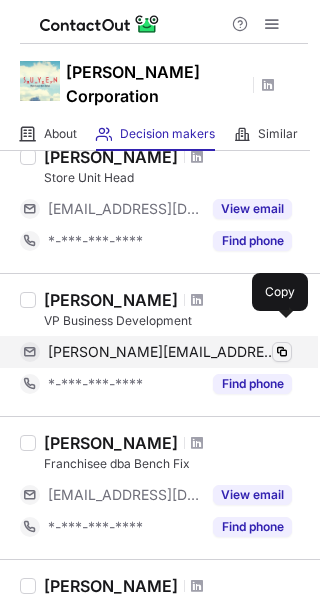 click at bounding box center [282, 352] 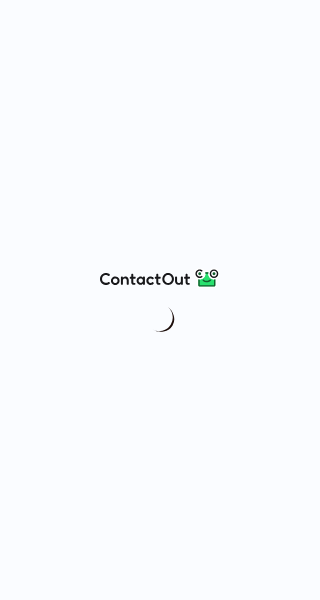 scroll, scrollTop: 0, scrollLeft: 0, axis: both 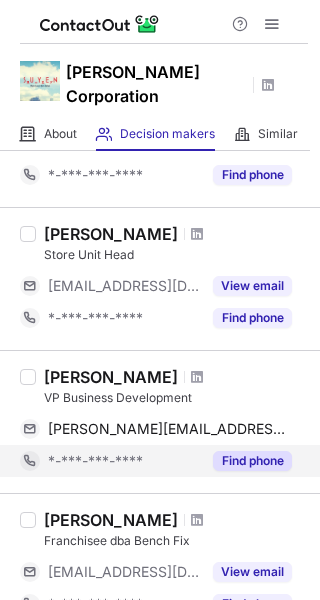 click on "Find phone" at bounding box center (252, 461) 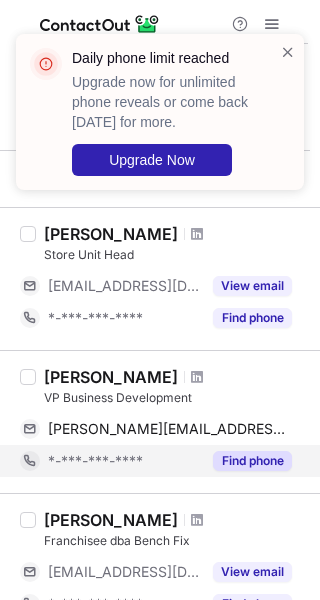 click at bounding box center (197, 377) 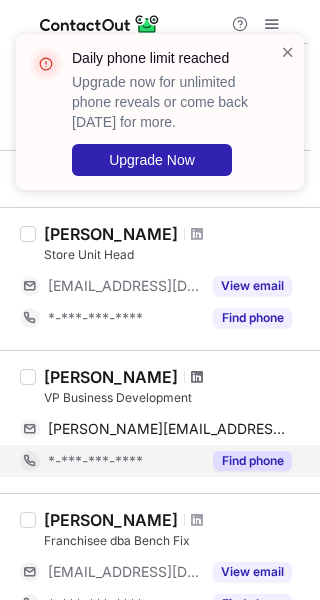 click at bounding box center (197, 377) 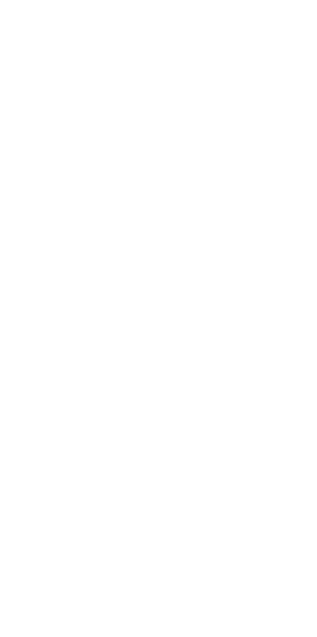 scroll, scrollTop: 0, scrollLeft: 0, axis: both 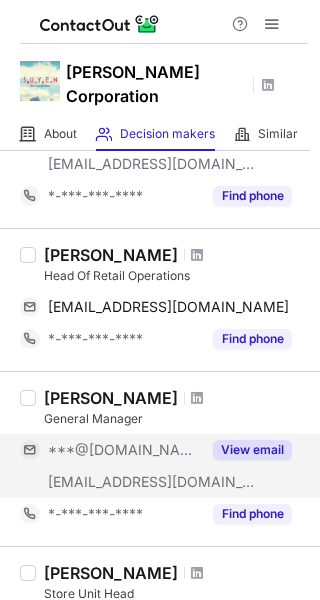 click on "View email" at bounding box center [252, 450] 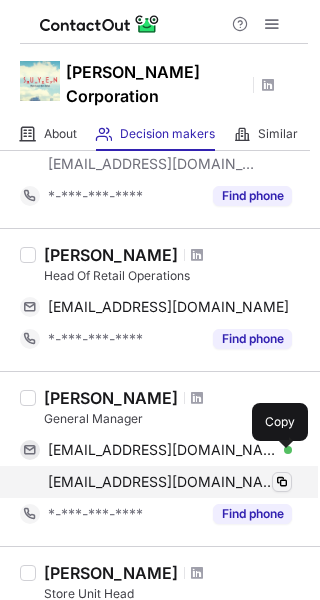 click at bounding box center (282, 482) 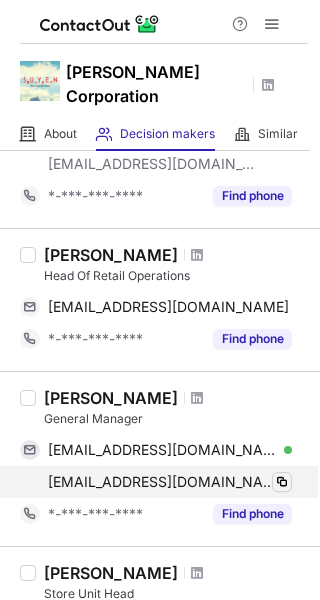 click at bounding box center [282, 482] 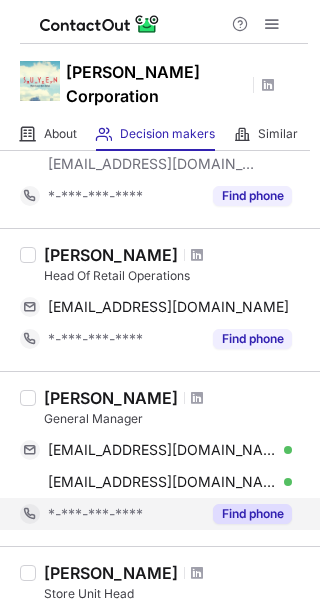 click on "Find phone" at bounding box center [252, 514] 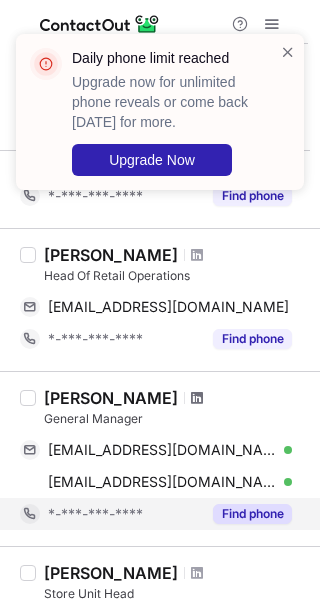 click at bounding box center [197, 398] 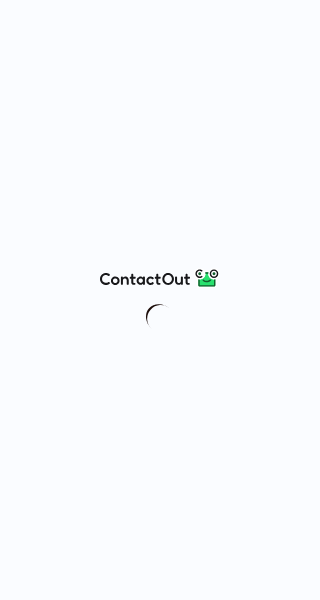 scroll, scrollTop: 0, scrollLeft: 0, axis: both 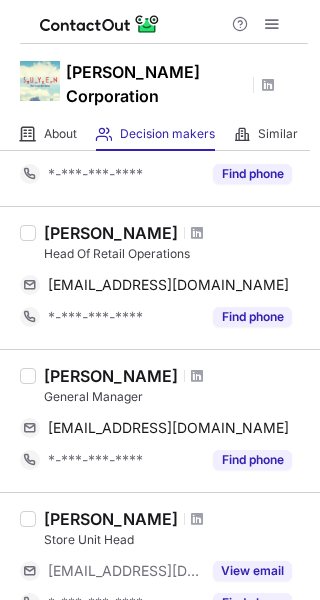 click on "General Manager" at bounding box center (176, 397) 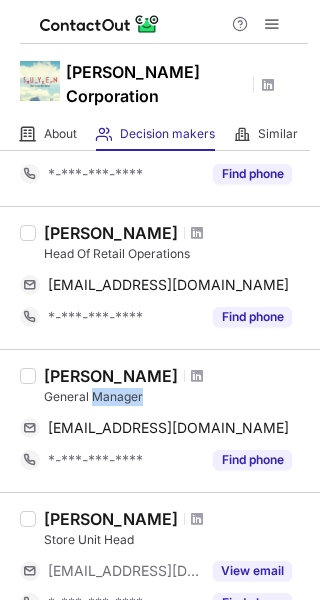 click on "General Manager" at bounding box center [176, 397] 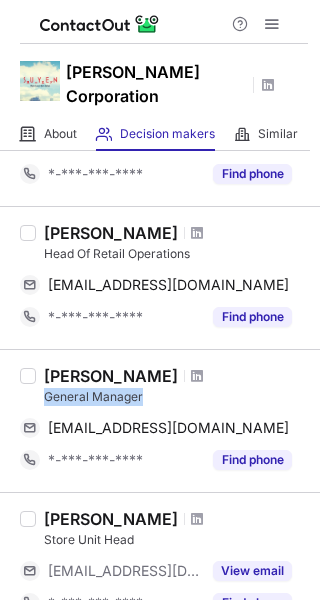 click on "General Manager" at bounding box center (176, 397) 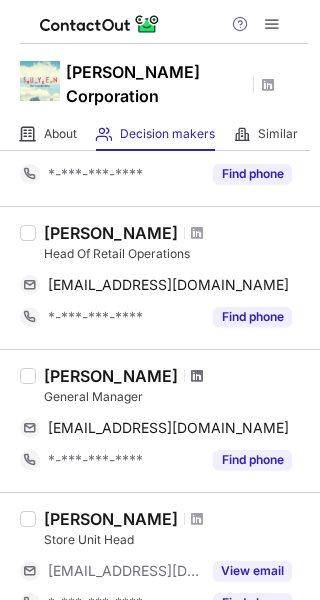 click at bounding box center (197, 376) 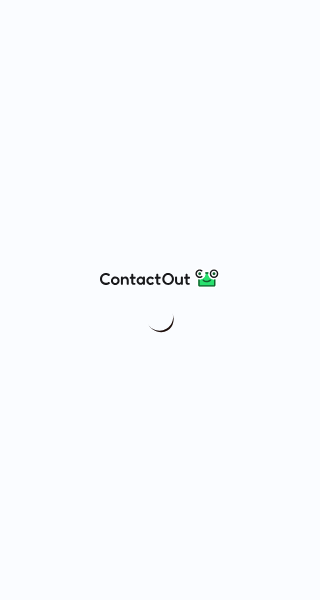 scroll, scrollTop: 0, scrollLeft: 0, axis: both 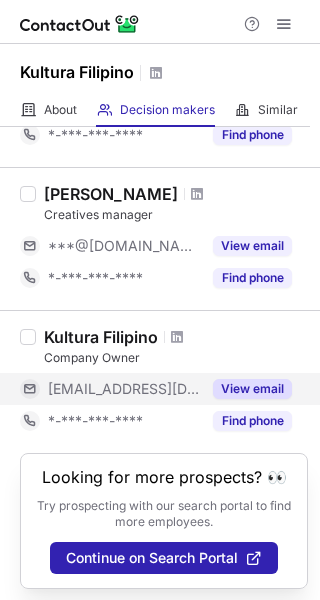 click on "View email" at bounding box center (252, 389) 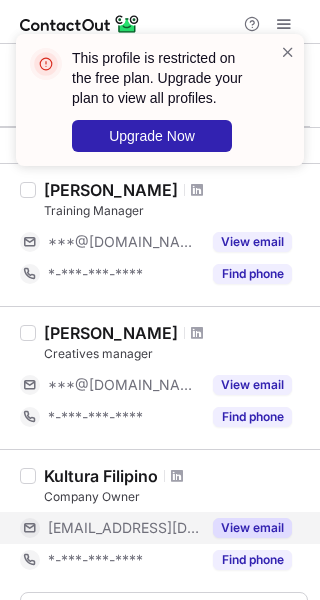scroll, scrollTop: 195, scrollLeft: 0, axis: vertical 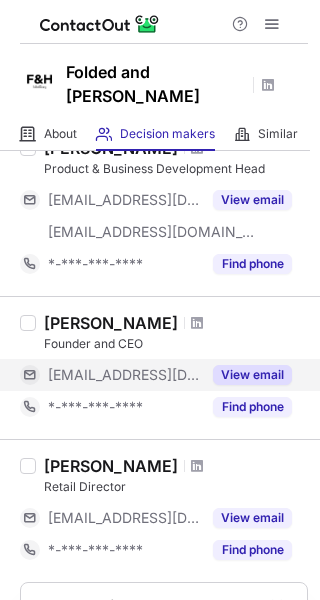 click on "View email" at bounding box center (246, 375) 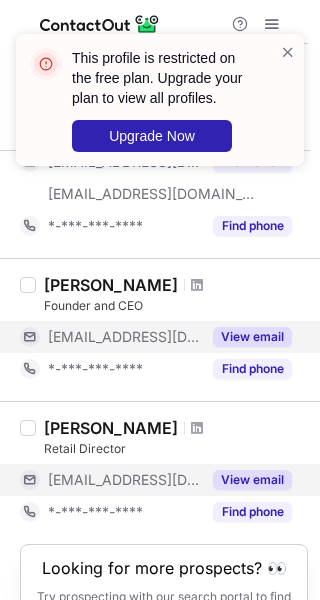 scroll, scrollTop: 0, scrollLeft: 0, axis: both 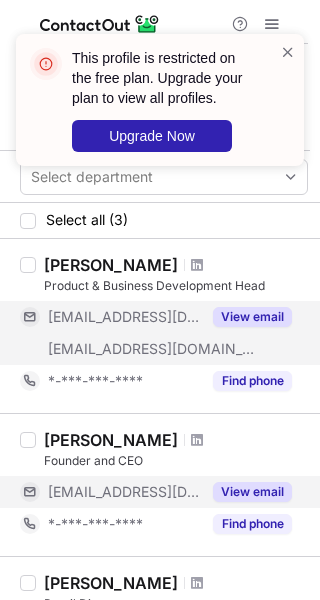 click on "View email" at bounding box center [252, 317] 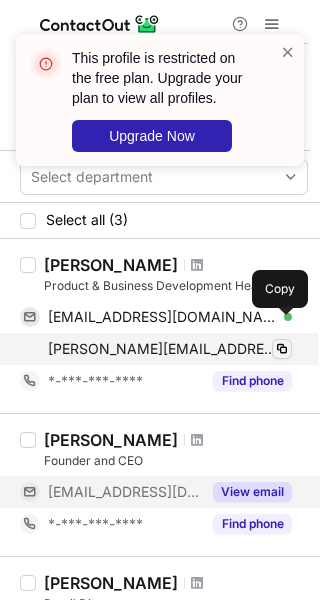 click at bounding box center (282, 349) 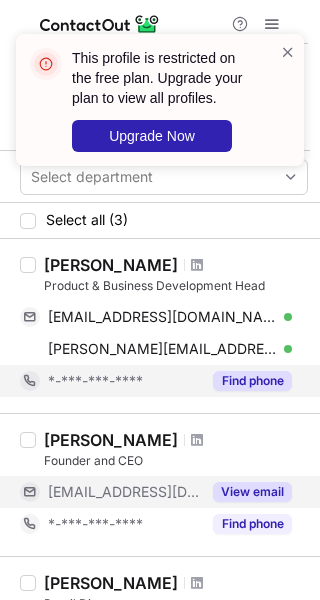 click on "Find phone" at bounding box center [252, 381] 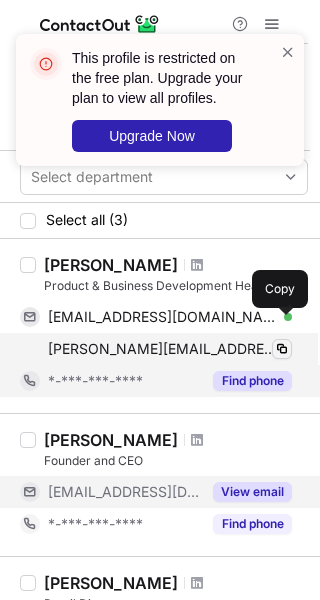 click at bounding box center (282, 349) 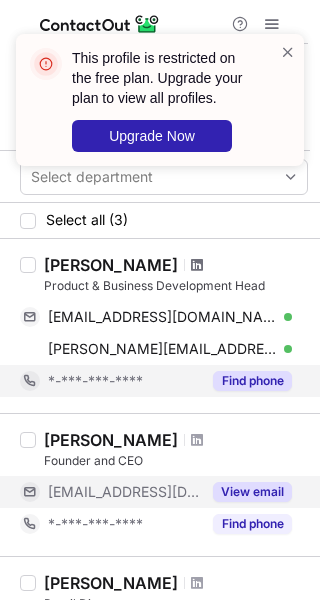 click at bounding box center (197, 265) 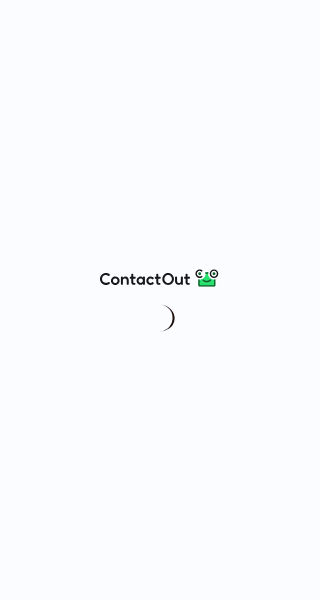 scroll, scrollTop: 0, scrollLeft: 0, axis: both 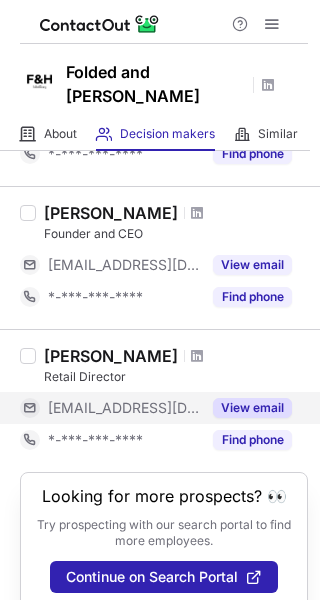 click on "View email" at bounding box center (252, 408) 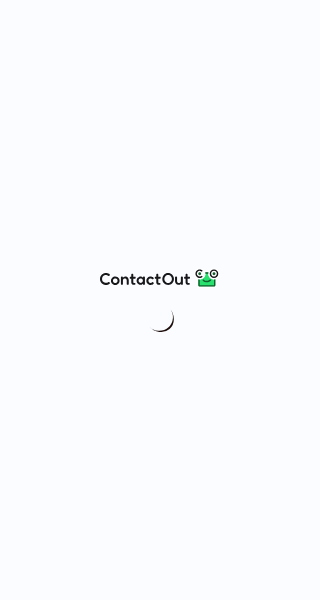 scroll, scrollTop: 0, scrollLeft: 0, axis: both 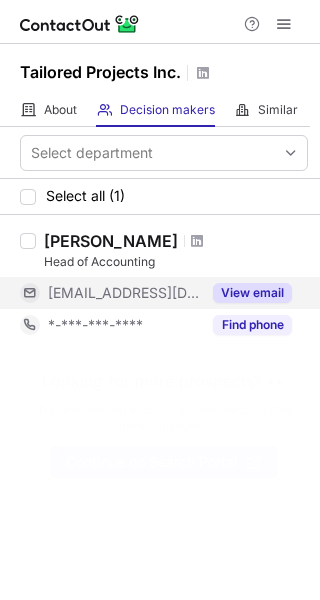click on "View email" at bounding box center (252, 293) 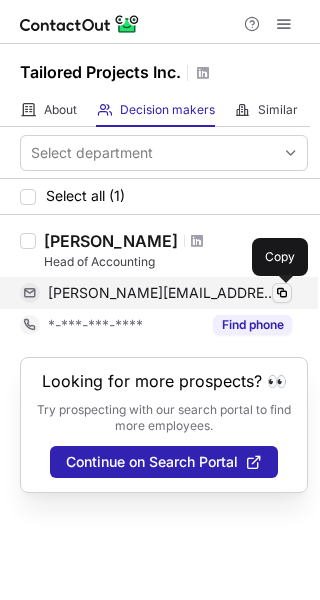 click at bounding box center [282, 293] 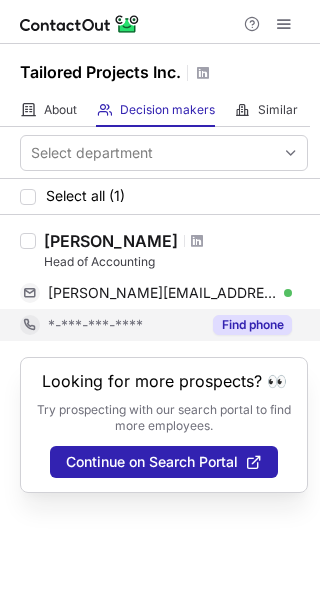click on "Find phone" at bounding box center [252, 325] 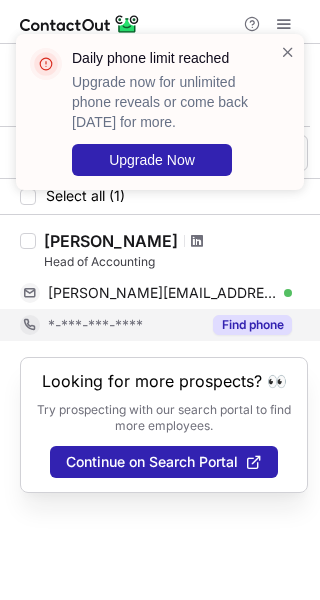 click at bounding box center [197, 241] 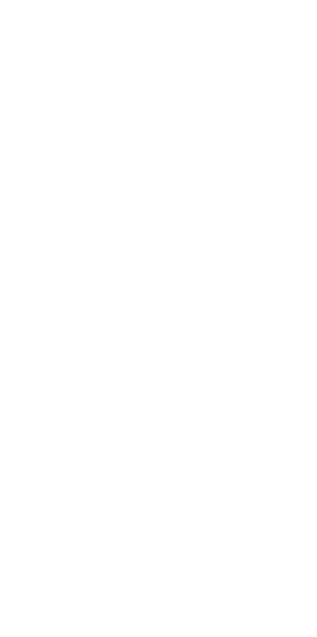 scroll, scrollTop: 0, scrollLeft: 0, axis: both 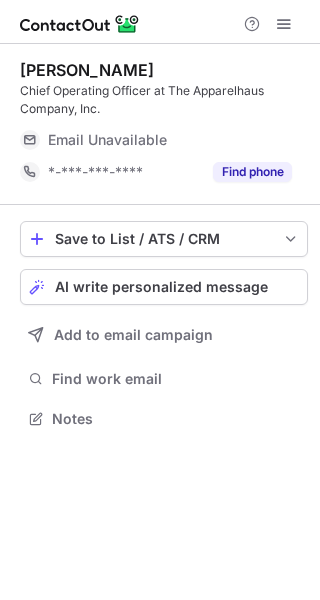click on "Email Unavailable" at bounding box center [148, 140] 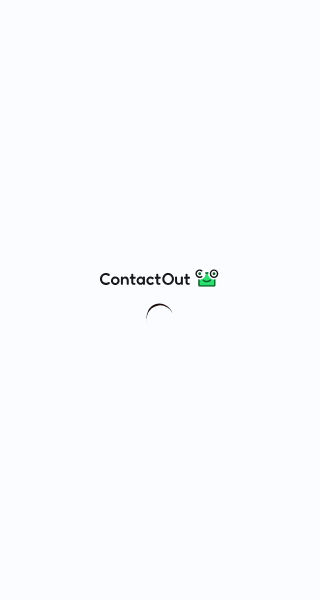scroll, scrollTop: 0, scrollLeft: 0, axis: both 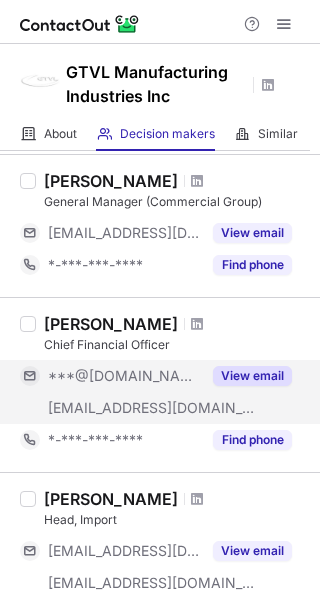 click on "View email" at bounding box center [252, 376] 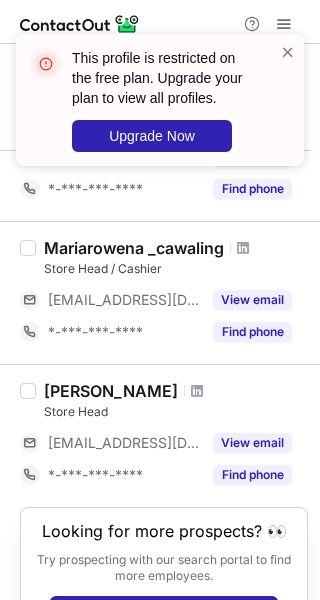 scroll, scrollTop: 0, scrollLeft: 0, axis: both 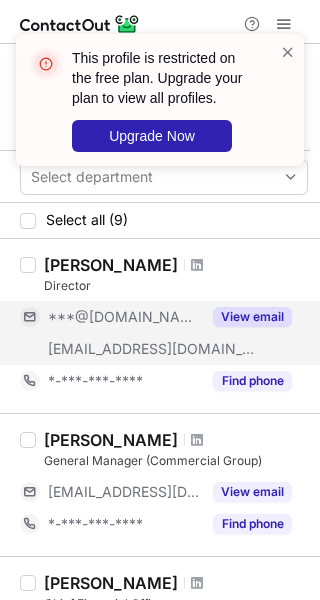 click on "View email" at bounding box center (252, 317) 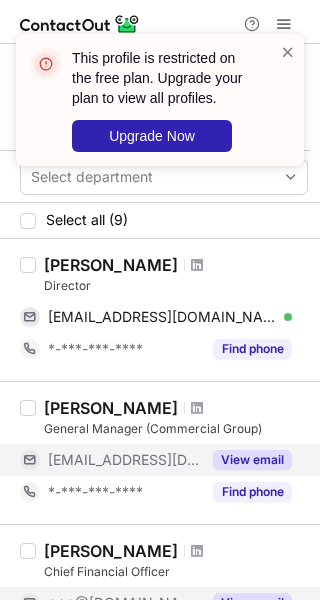 click on "View email" at bounding box center (246, 460) 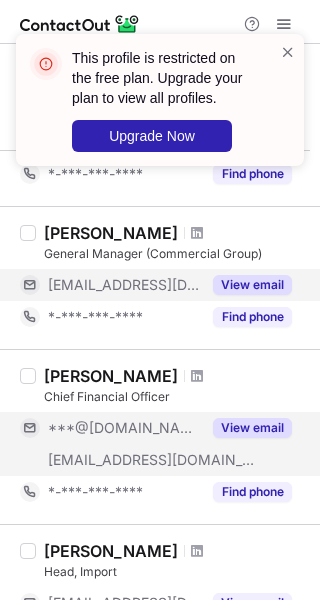 scroll, scrollTop: 176, scrollLeft: 0, axis: vertical 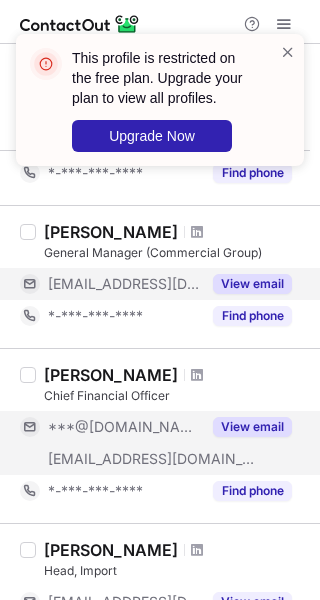 click on "View email" at bounding box center (252, 427) 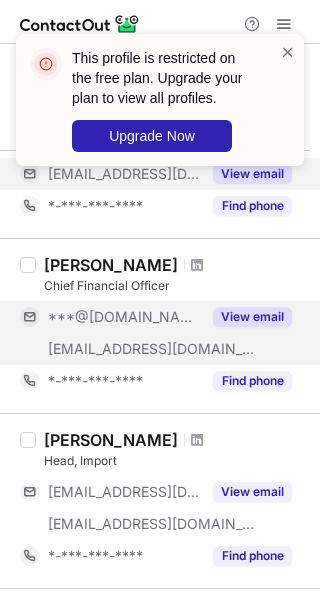 scroll, scrollTop: 287, scrollLeft: 0, axis: vertical 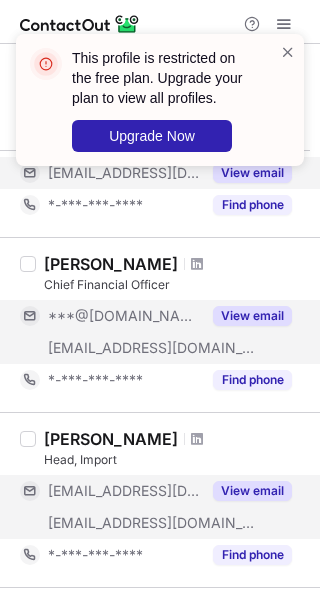 click on "View email" at bounding box center (252, 491) 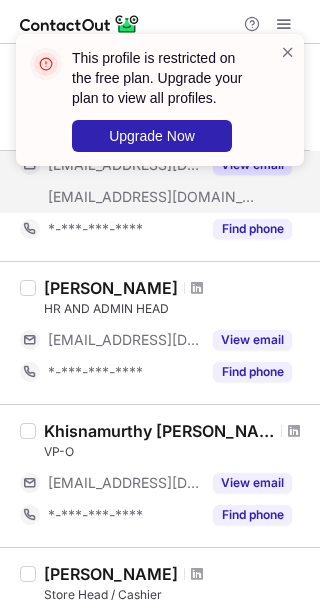 scroll, scrollTop: 618, scrollLeft: 0, axis: vertical 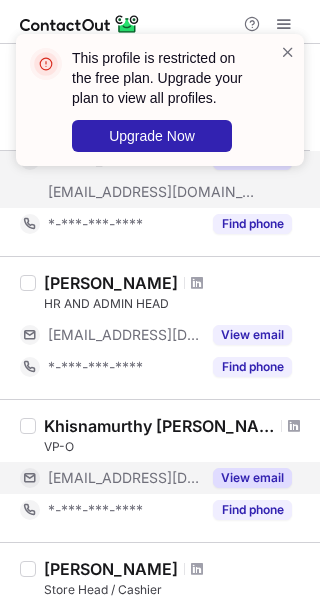 click on "View email" at bounding box center [252, 478] 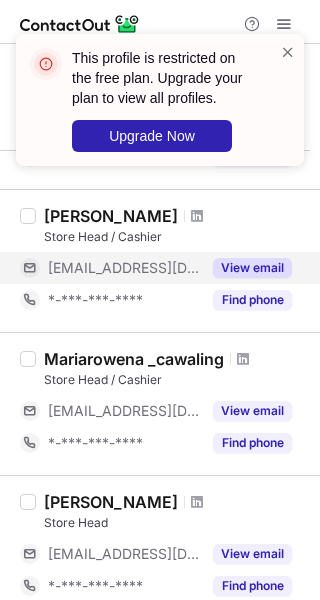 scroll, scrollTop: 1141, scrollLeft: 0, axis: vertical 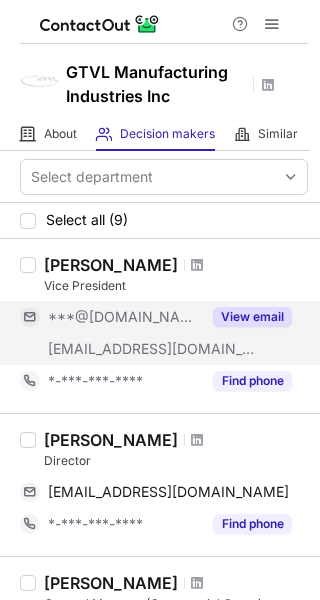 click on "View email" at bounding box center (252, 317) 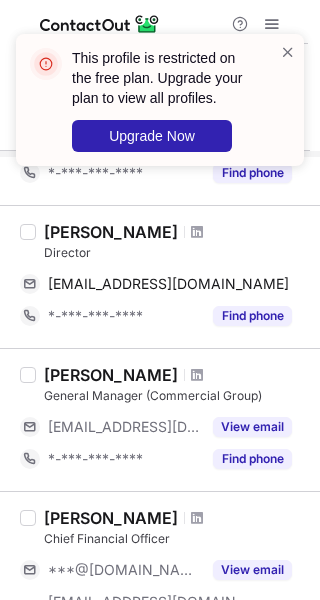 scroll, scrollTop: 212, scrollLeft: 0, axis: vertical 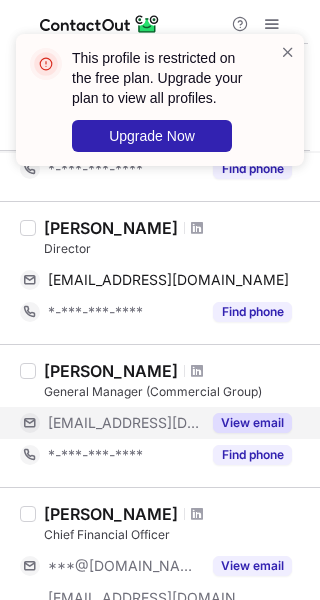 click on "View email" at bounding box center [252, 423] 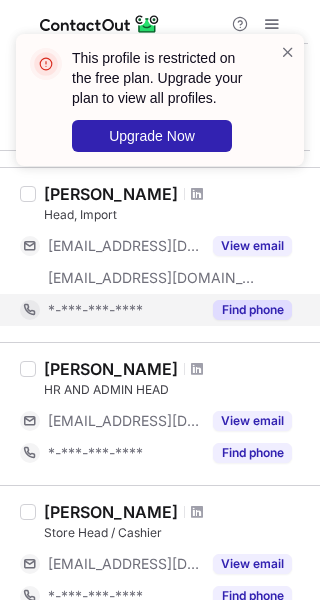 scroll, scrollTop: 708, scrollLeft: 0, axis: vertical 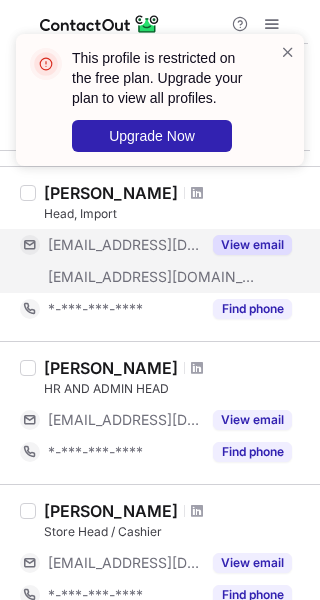 click on "View email" at bounding box center [252, 245] 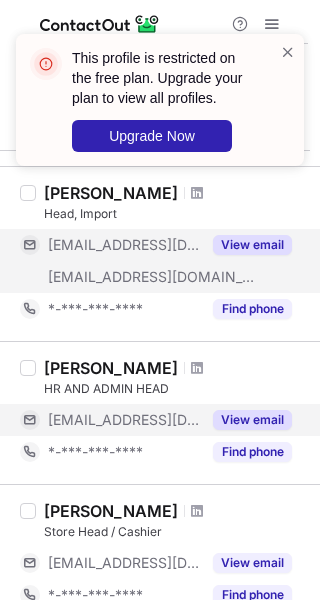 click on "View email" at bounding box center (246, 420) 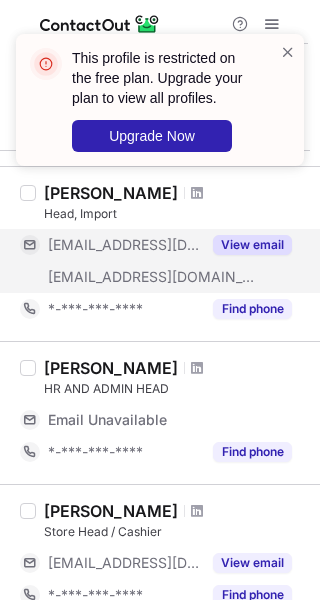 scroll, scrollTop: 886, scrollLeft: 0, axis: vertical 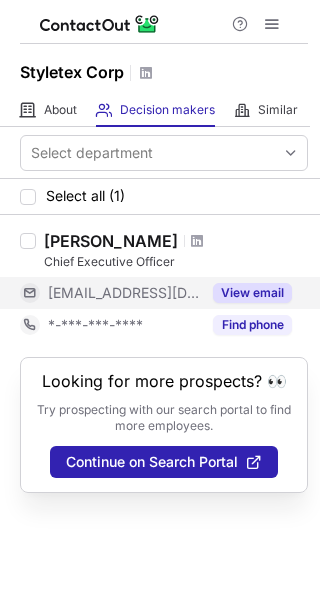 click on "View email" at bounding box center (252, 293) 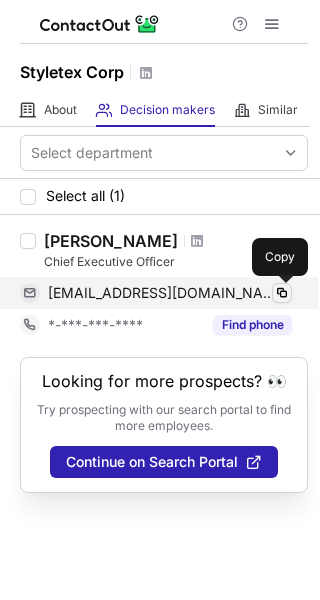 click at bounding box center [282, 293] 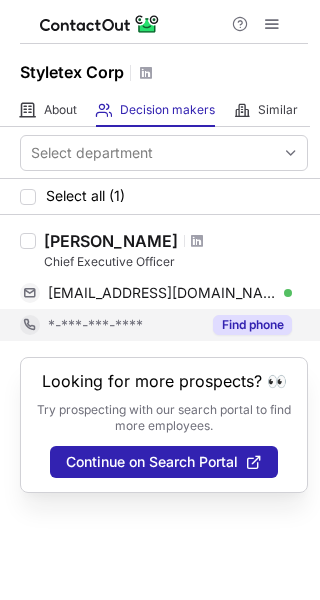click on "Find phone" at bounding box center [252, 325] 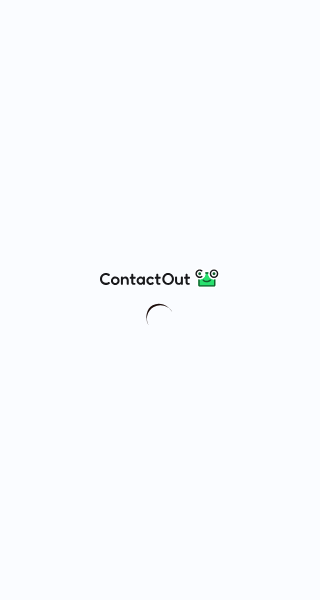 scroll, scrollTop: 0, scrollLeft: 0, axis: both 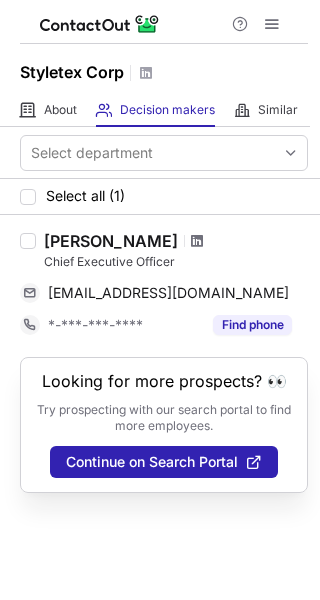 click at bounding box center (197, 241) 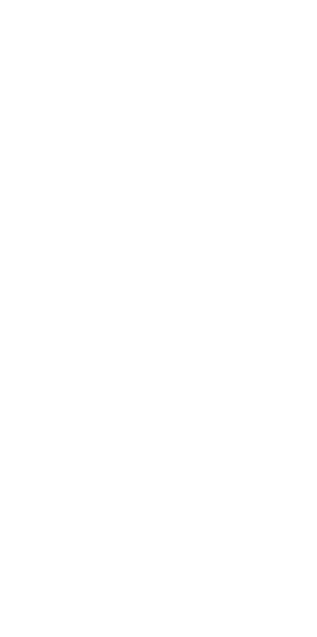scroll, scrollTop: 0, scrollLeft: 0, axis: both 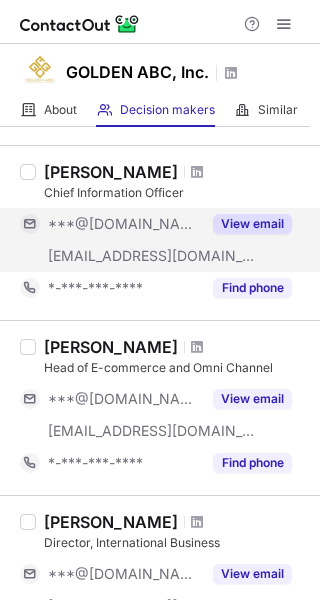 click on "View email" at bounding box center [252, 224] 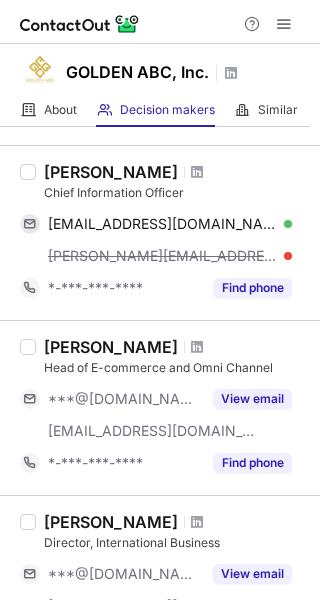 click on "richard.p@goldenabc.com" at bounding box center (170, 256) 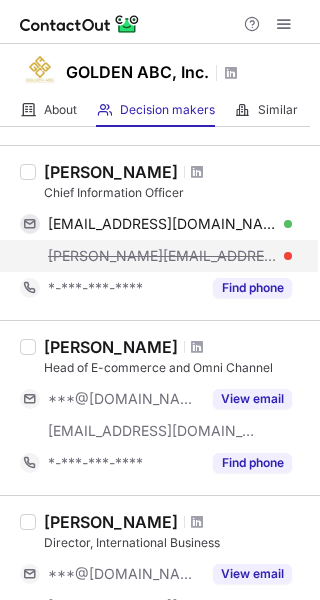 click on "richard.p@goldenabc.com" at bounding box center [162, 256] 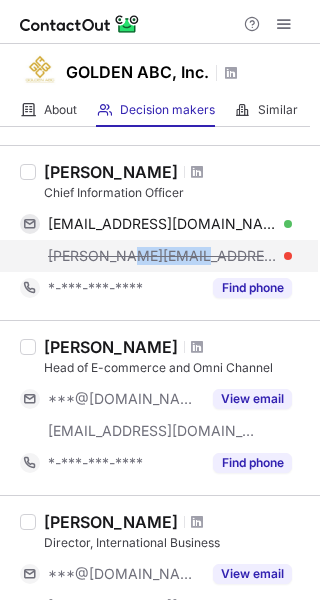 click on "richard.p@goldenabc.com" at bounding box center [162, 256] 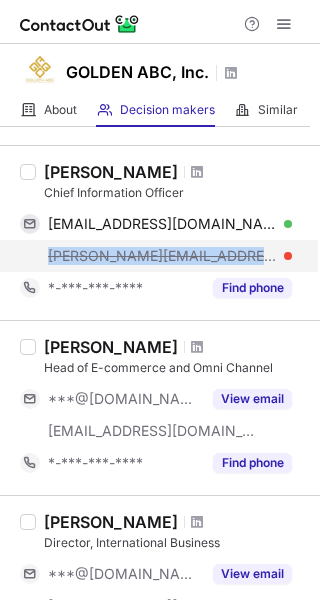 click on "richard.p@goldenabc.com" at bounding box center [162, 256] 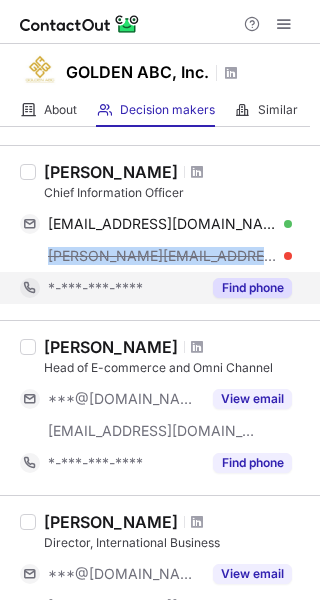 click on "Find phone" at bounding box center (252, 288) 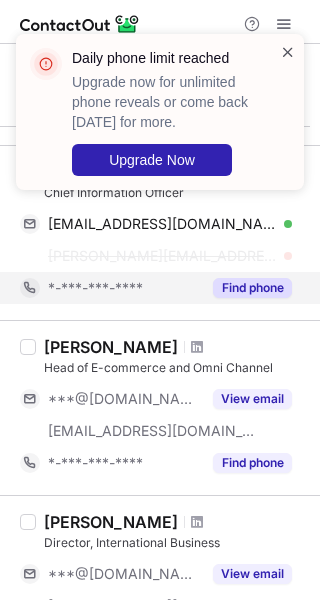 click at bounding box center [288, 52] 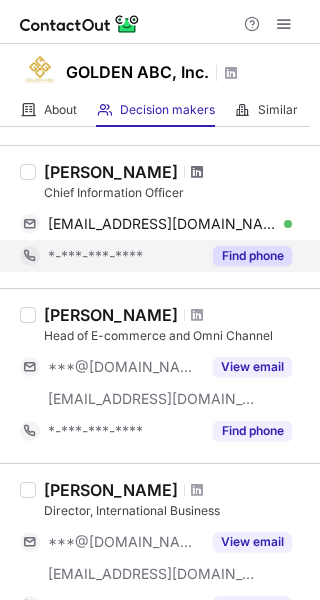 click at bounding box center (197, 172) 